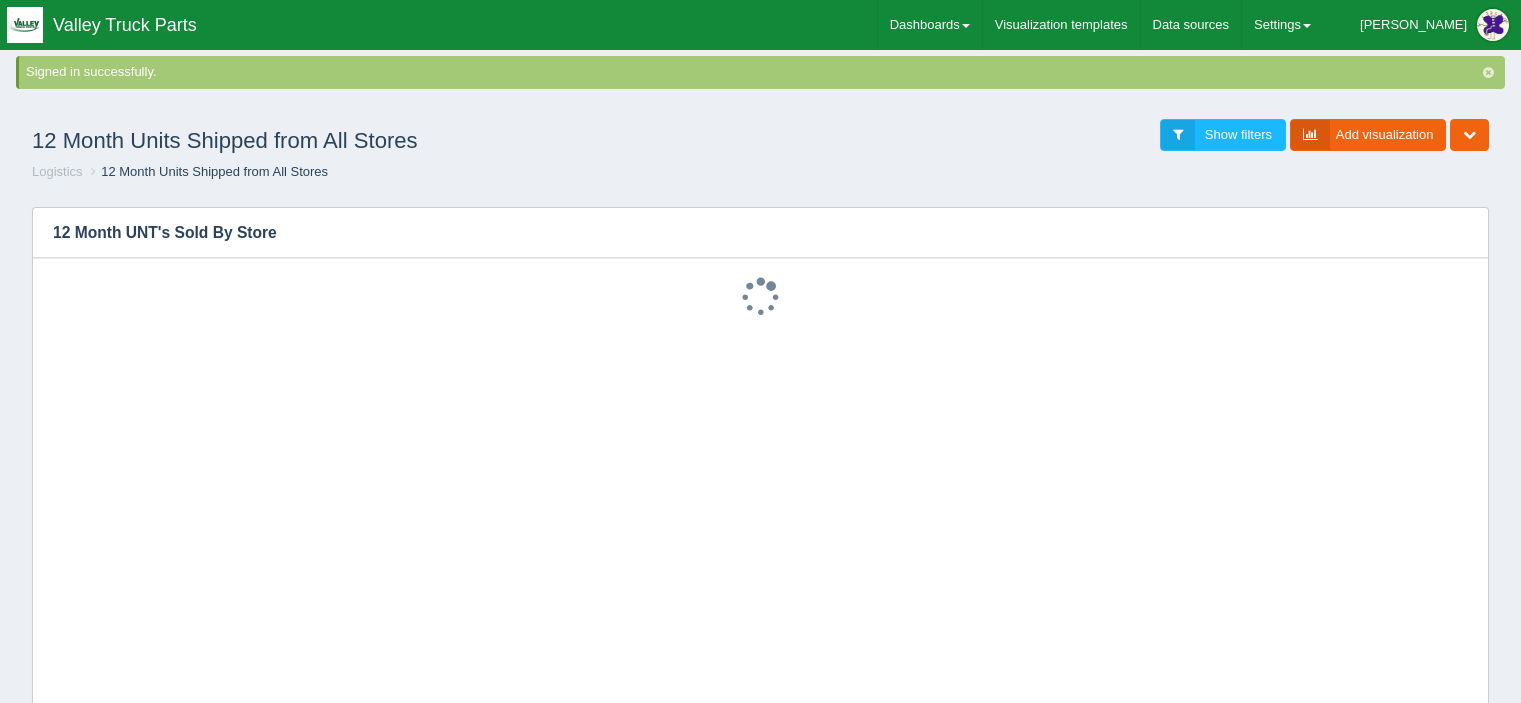 scroll, scrollTop: 0, scrollLeft: 0, axis: both 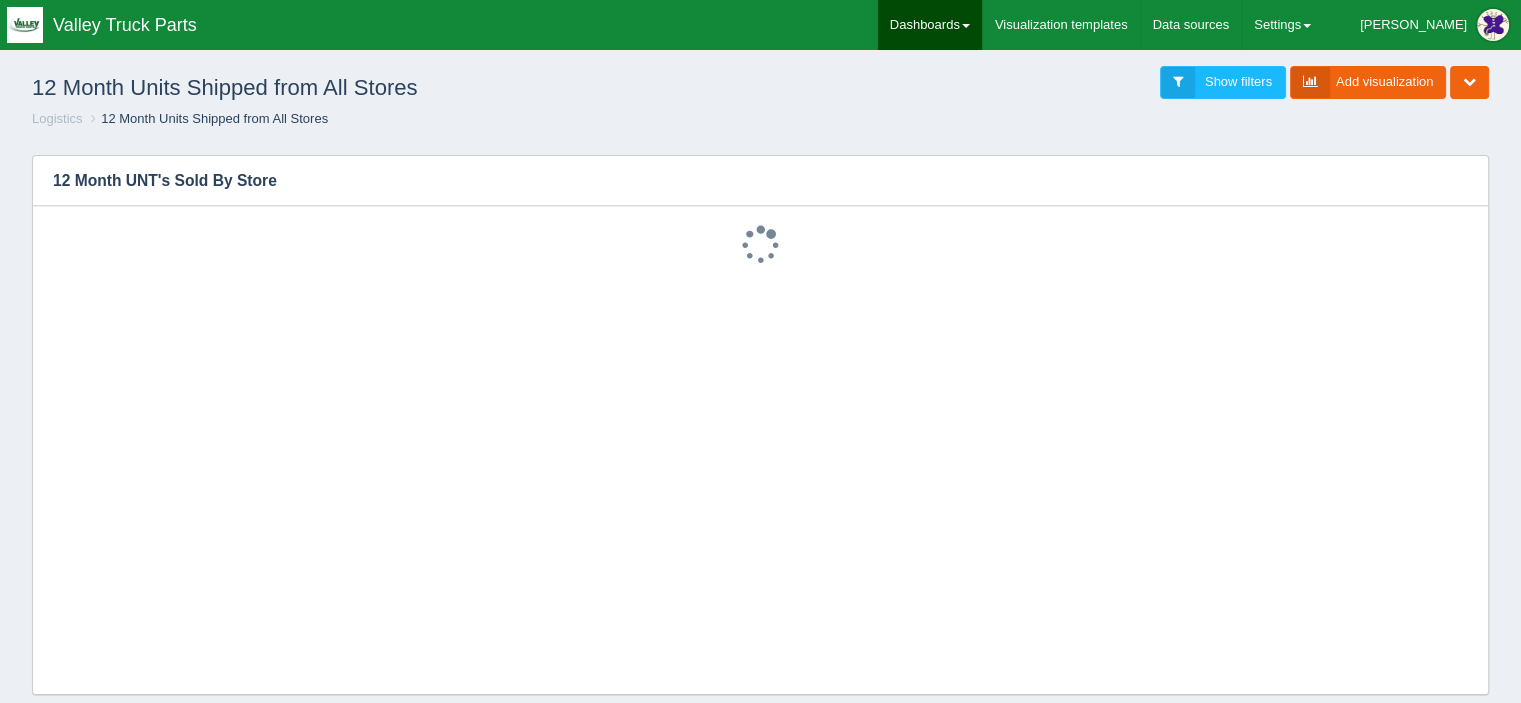 click on "Dashboards" at bounding box center (930, 25) 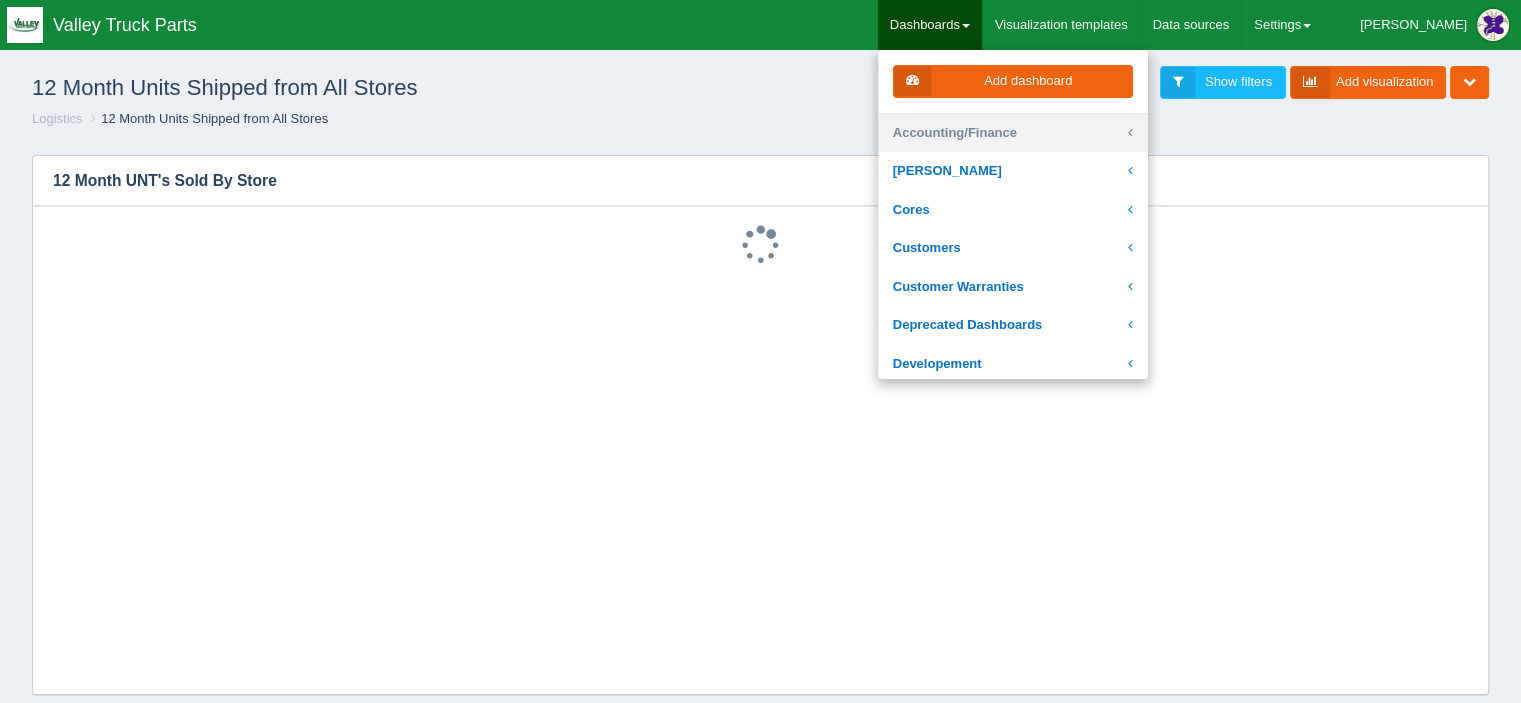 click on "Accounting/Finance" at bounding box center [1013, 133] 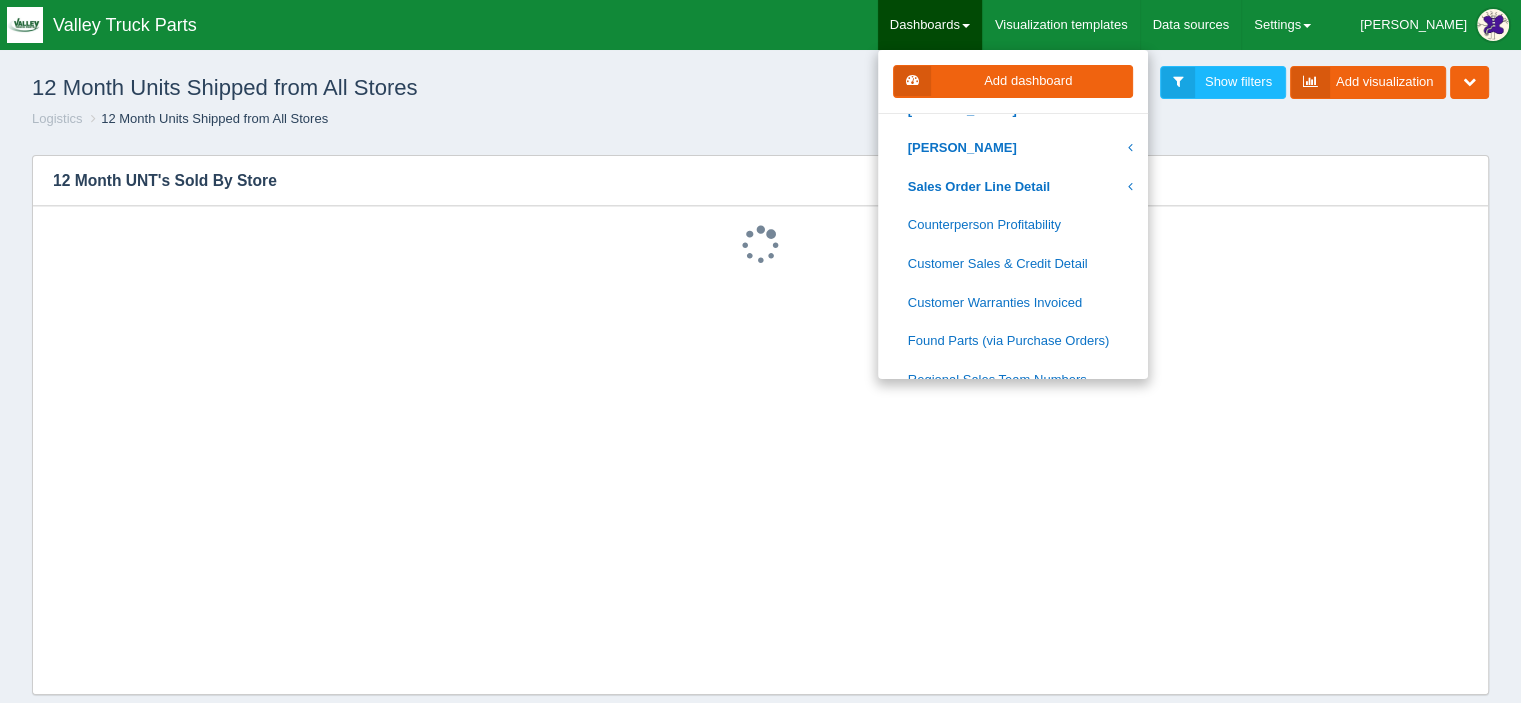 scroll, scrollTop: 0, scrollLeft: 0, axis: both 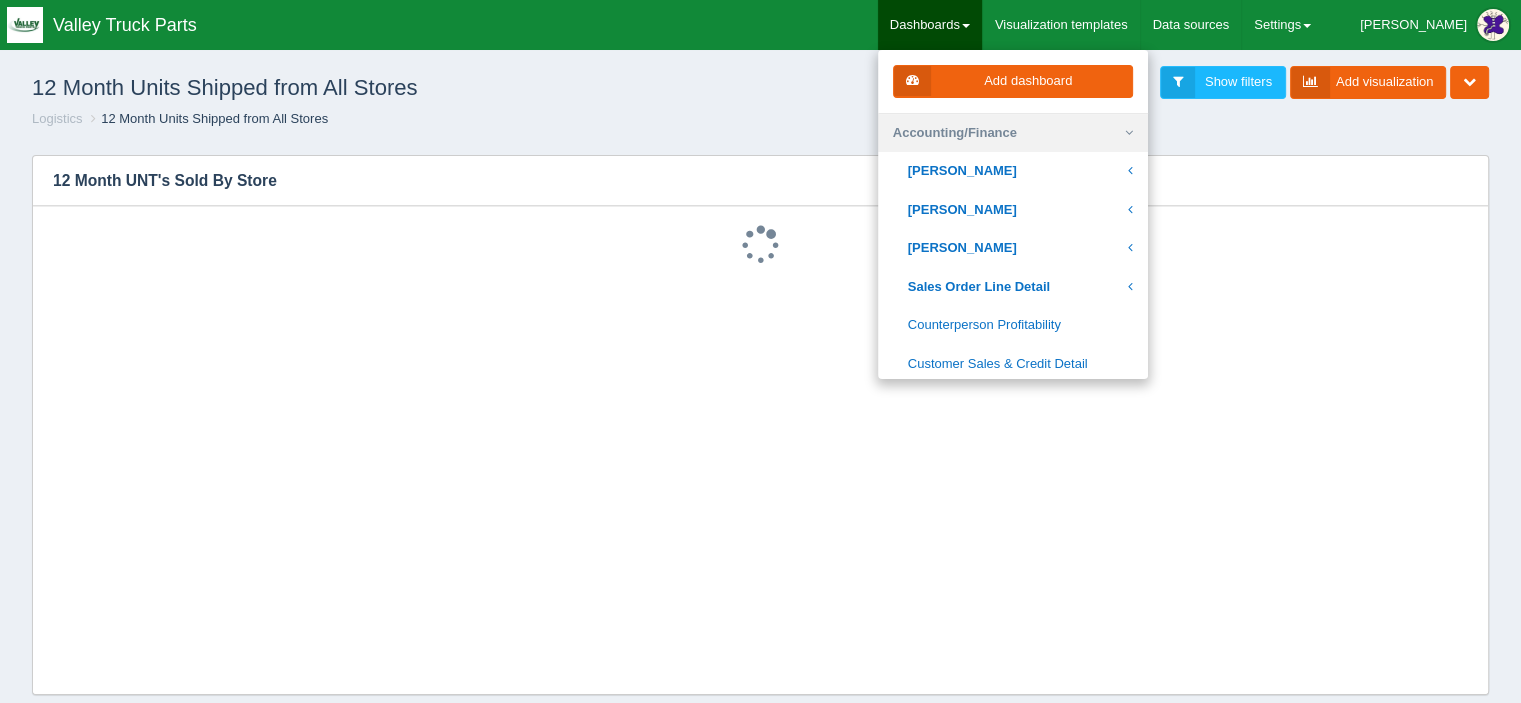 click on "Accounting/Finance" at bounding box center (1013, 133) 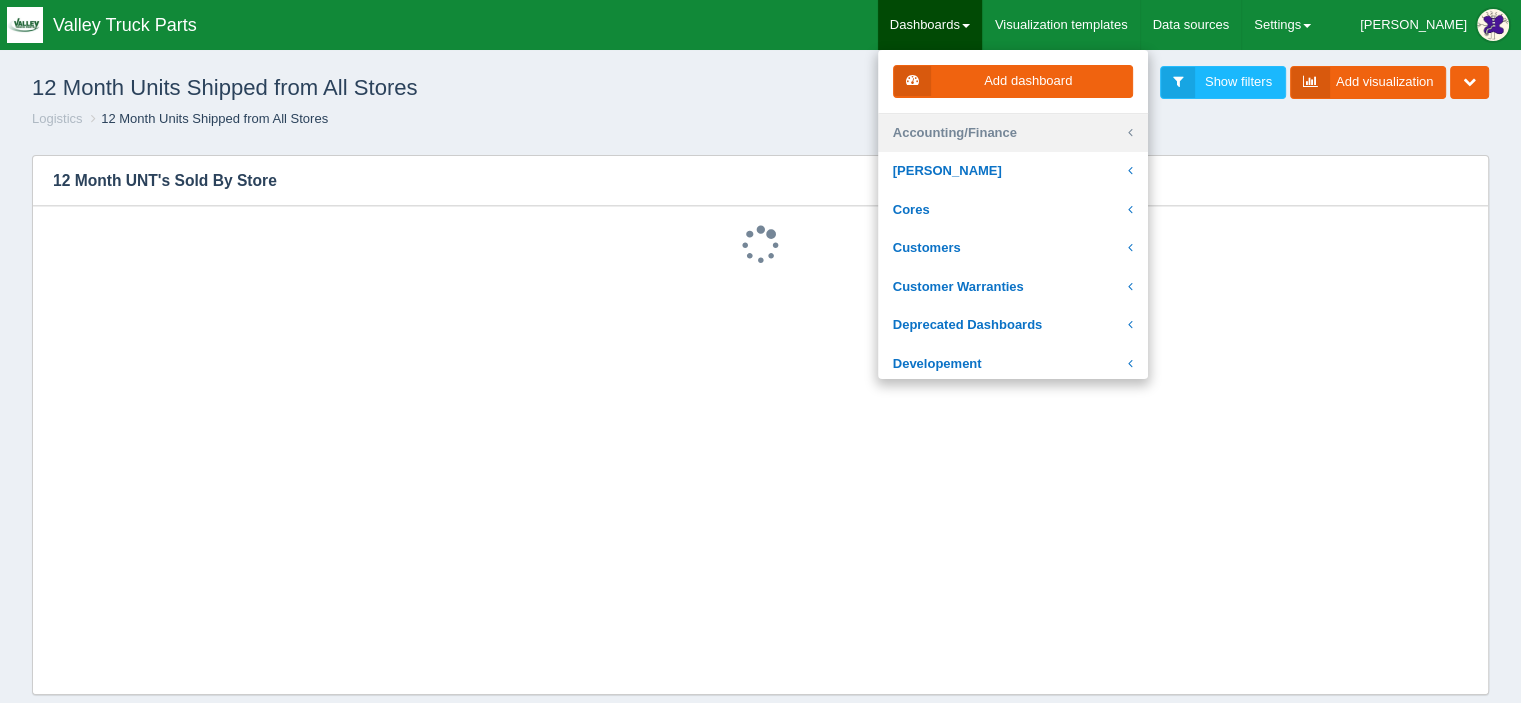 click on "Accounting/Finance" at bounding box center (1013, 133) 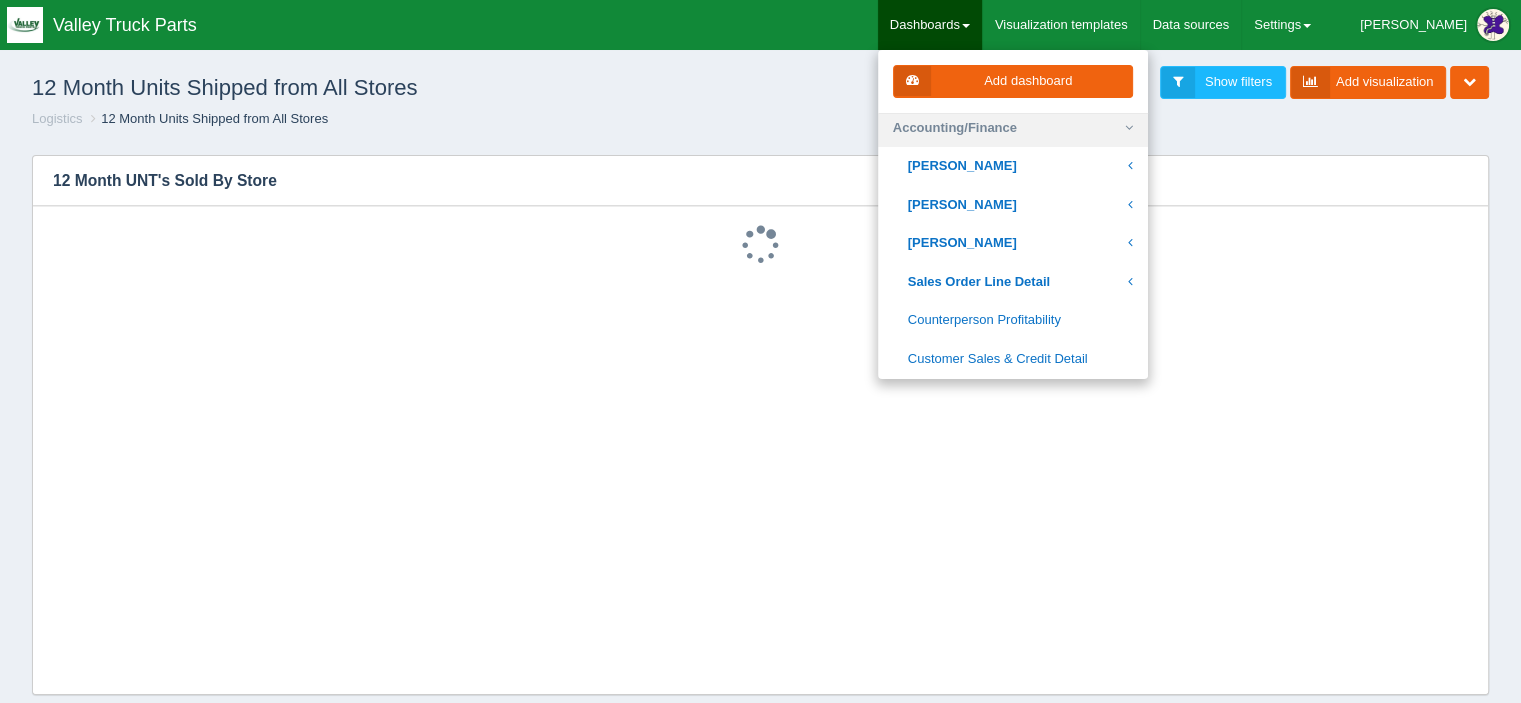 scroll, scrollTop: 0, scrollLeft: 0, axis: both 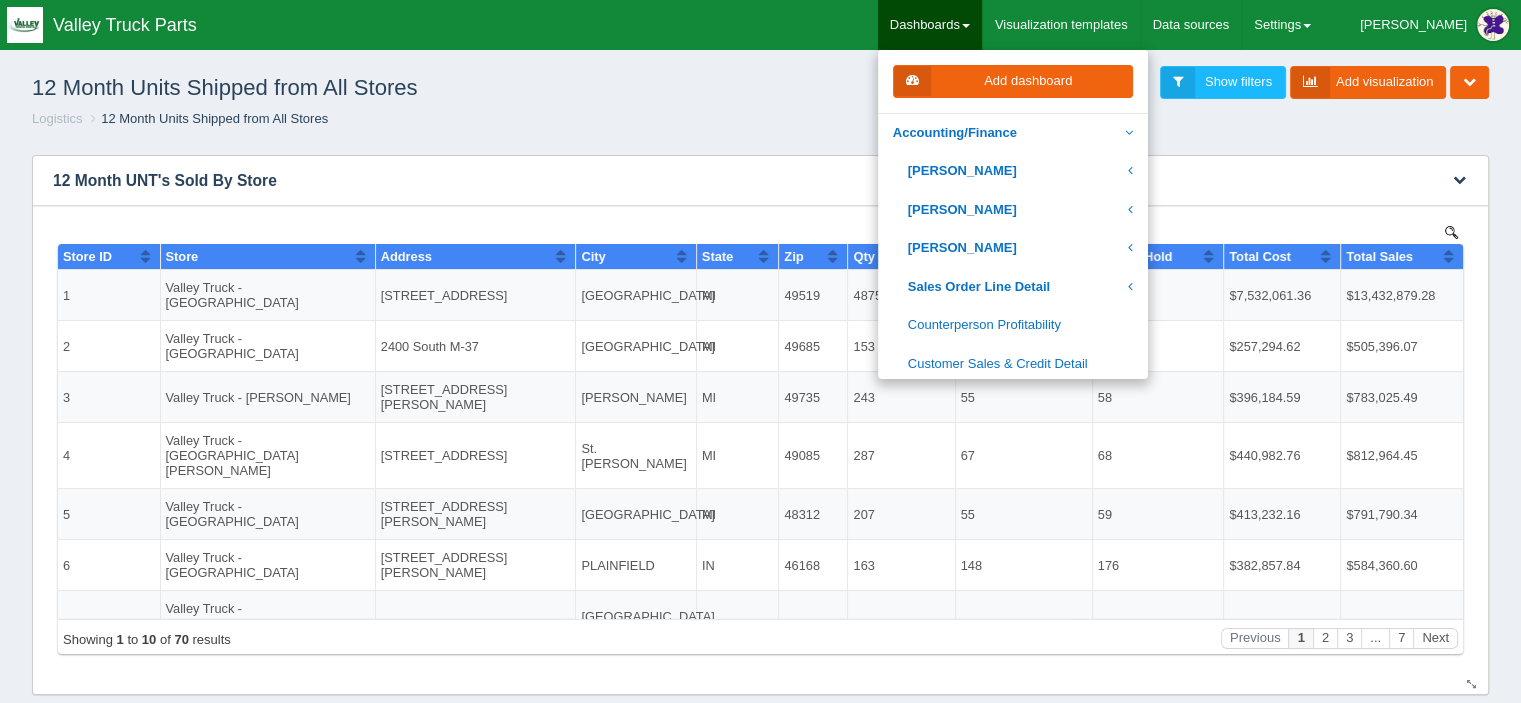 click on "Logistics
12 Month Units Shipped from All Stores" at bounding box center [760, 119] 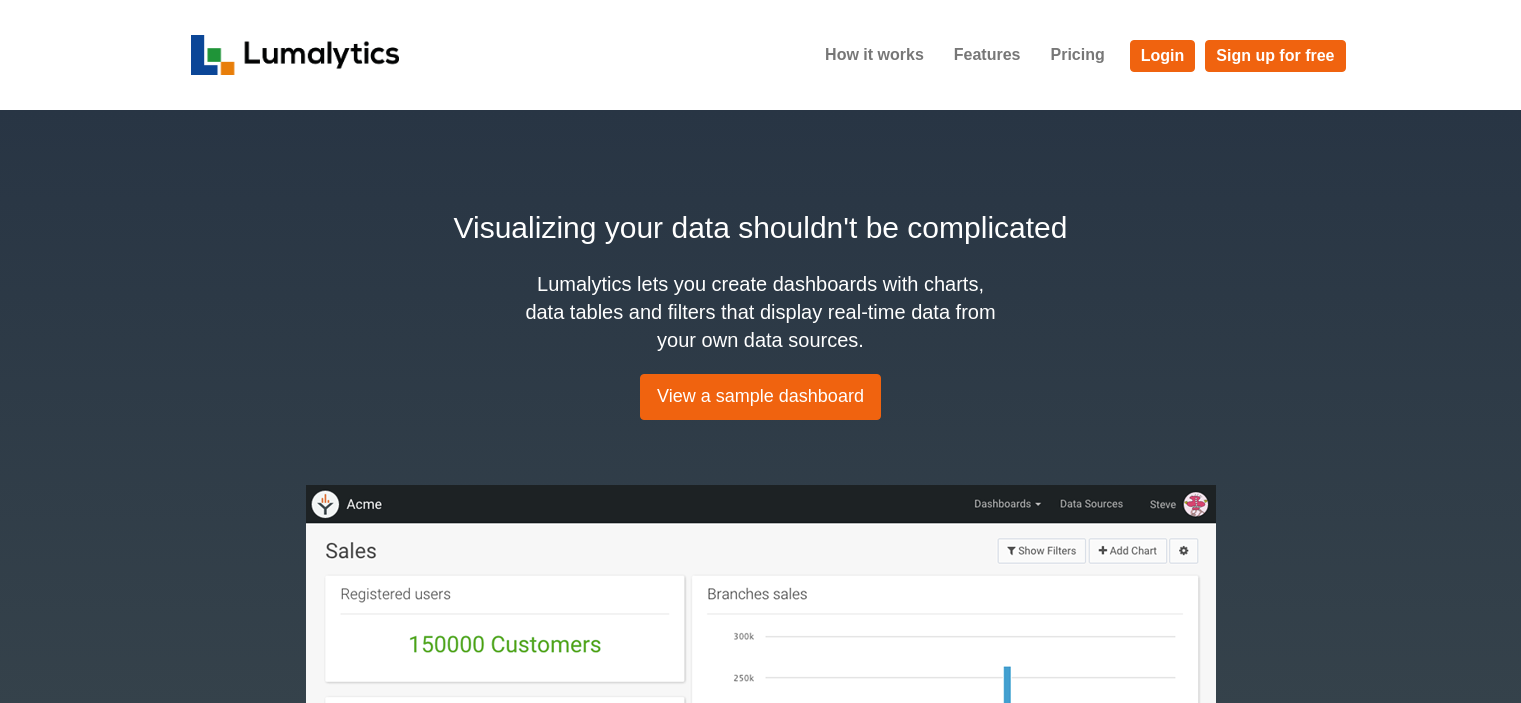 scroll, scrollTop: 0, scrollLeft: 0, axis: both 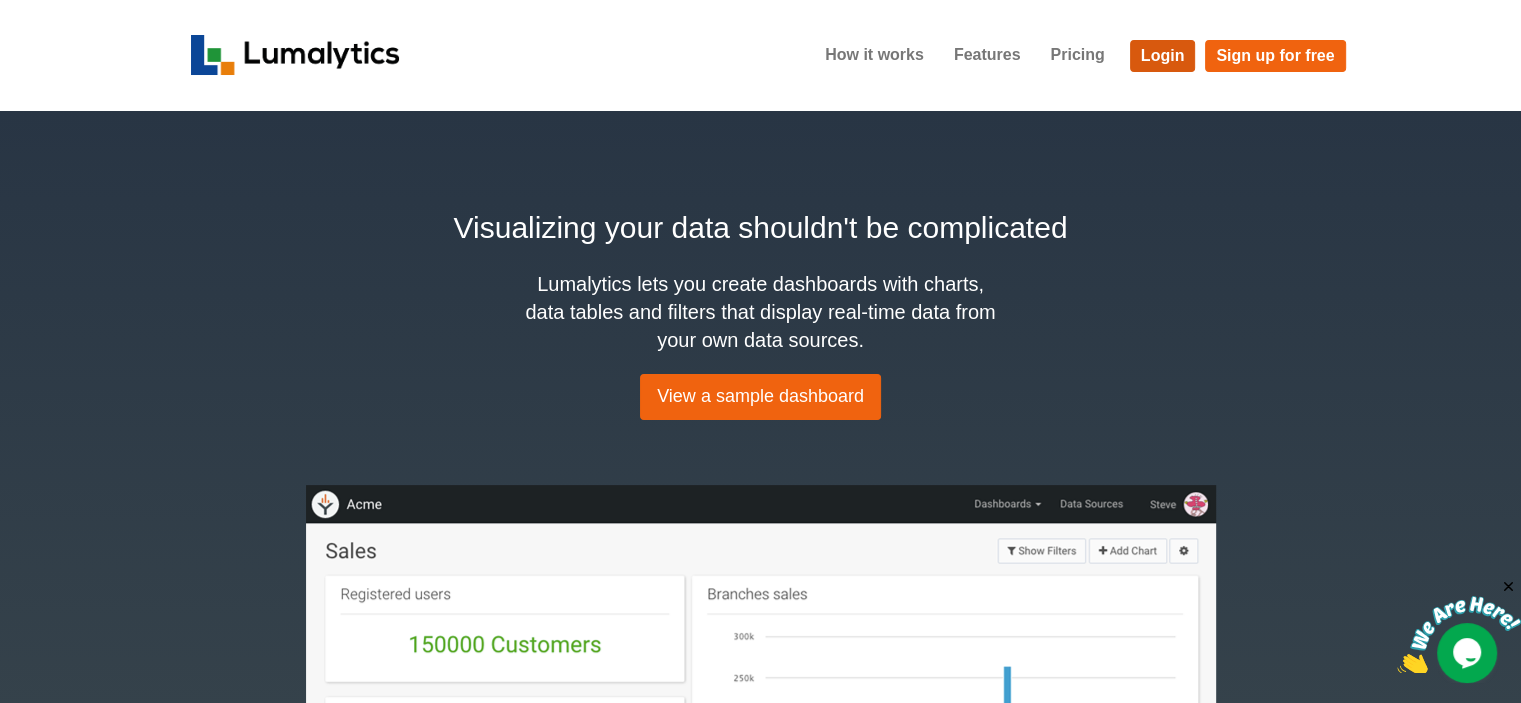 click on "Login" at bounding box center (1163, 56) 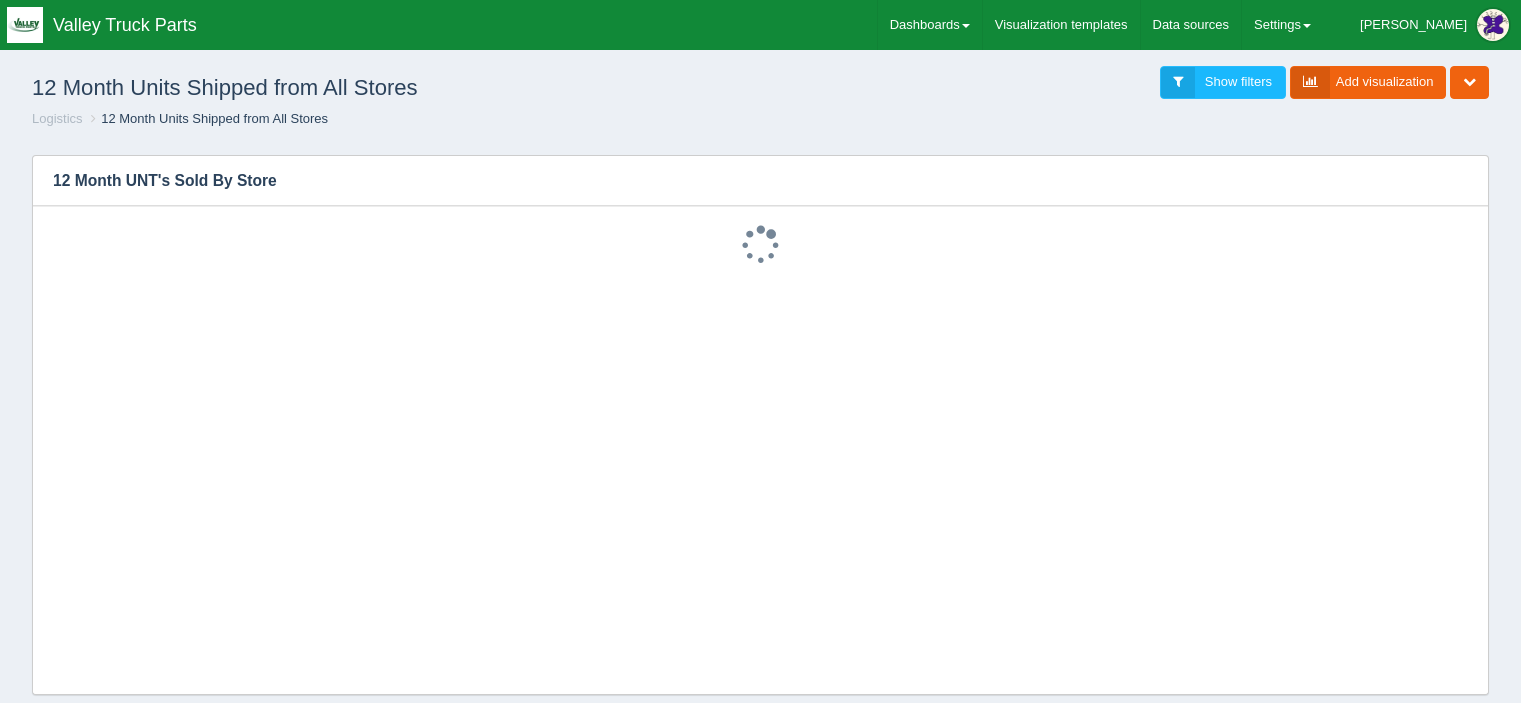 scroll, scrollTop: 0, scrollLeft: 0, axis: both 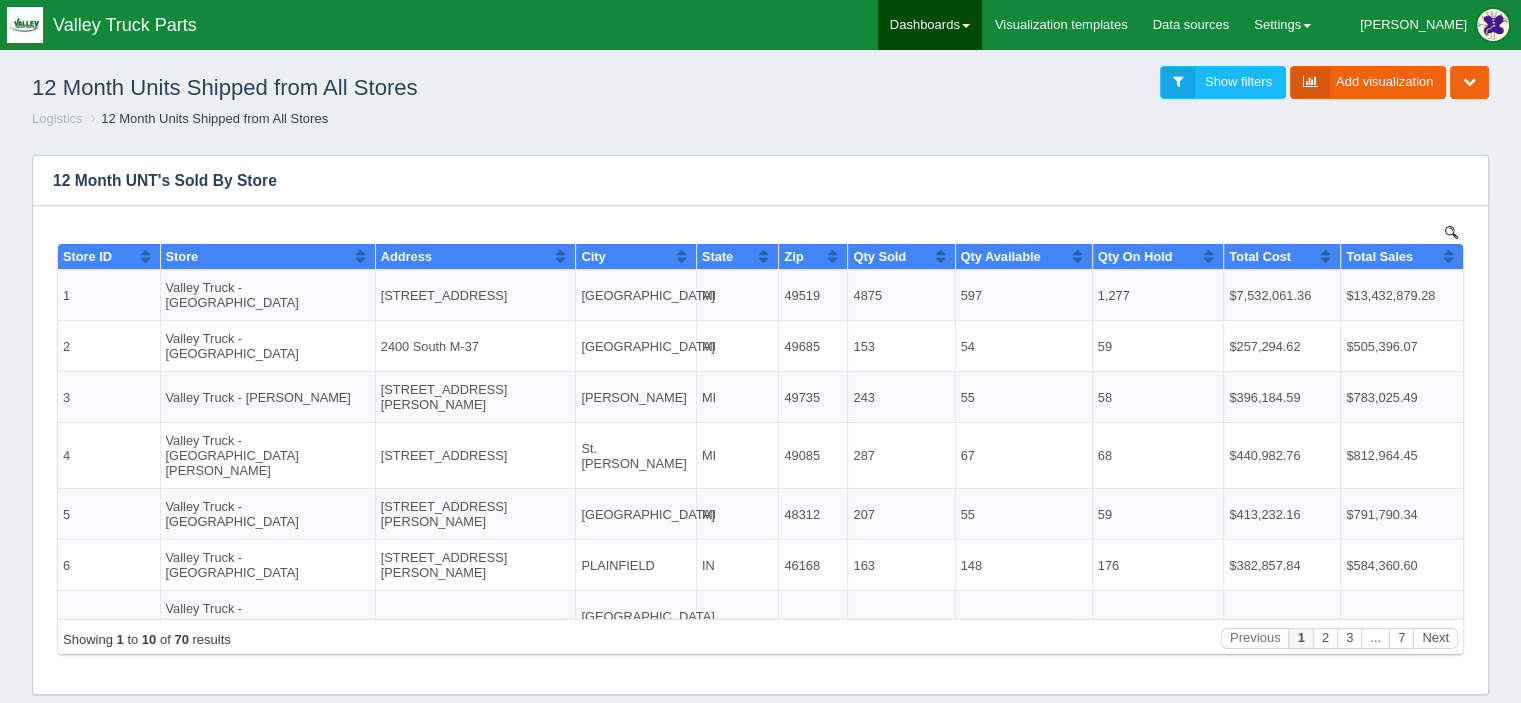 click on "Dashboards" at bounding box center (930, 25) 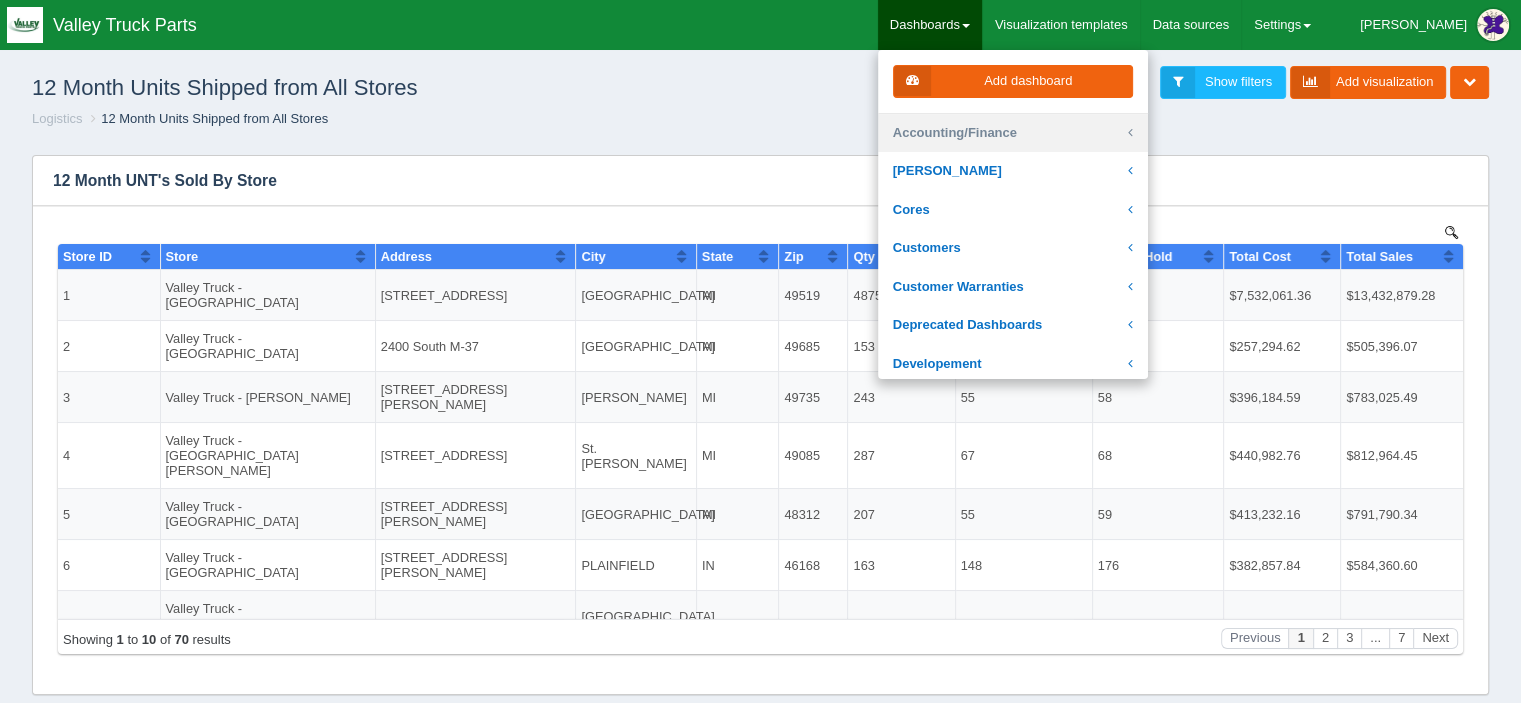 click on "Accounting/Finance" at bounding box center [1013, 133] 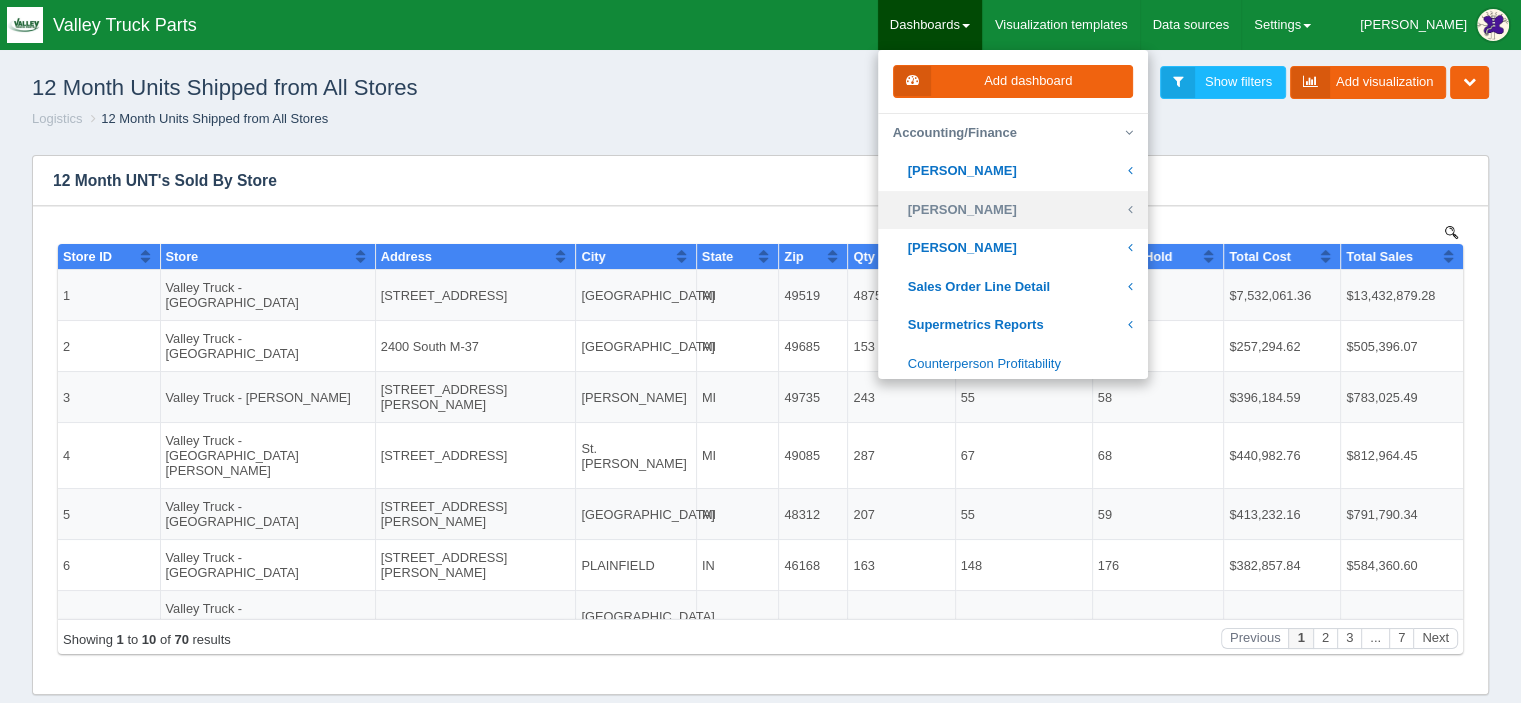 scroll, scrollTop: 0, scrollLeft: 0, axis: both 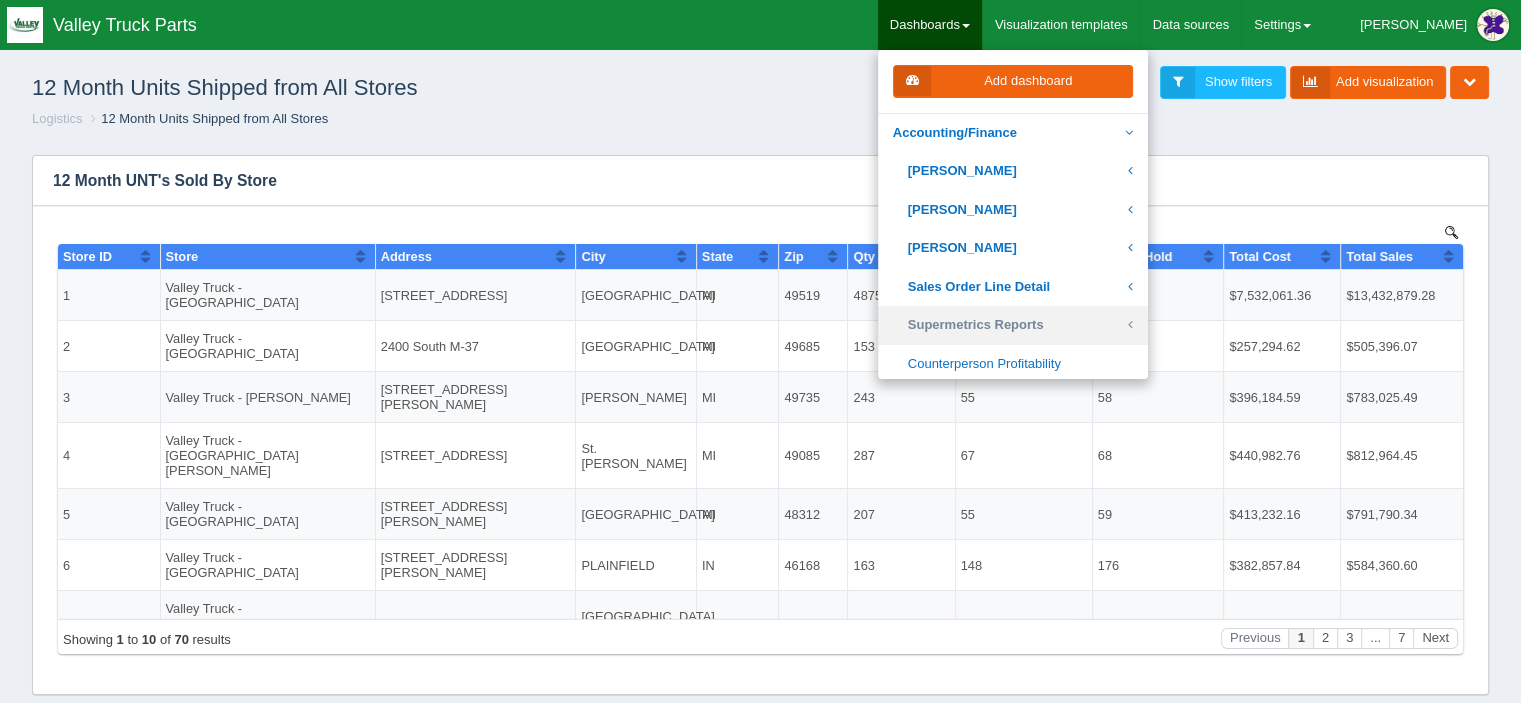 click on "Supermetrics Reports" at bounding box center [1013, 325] 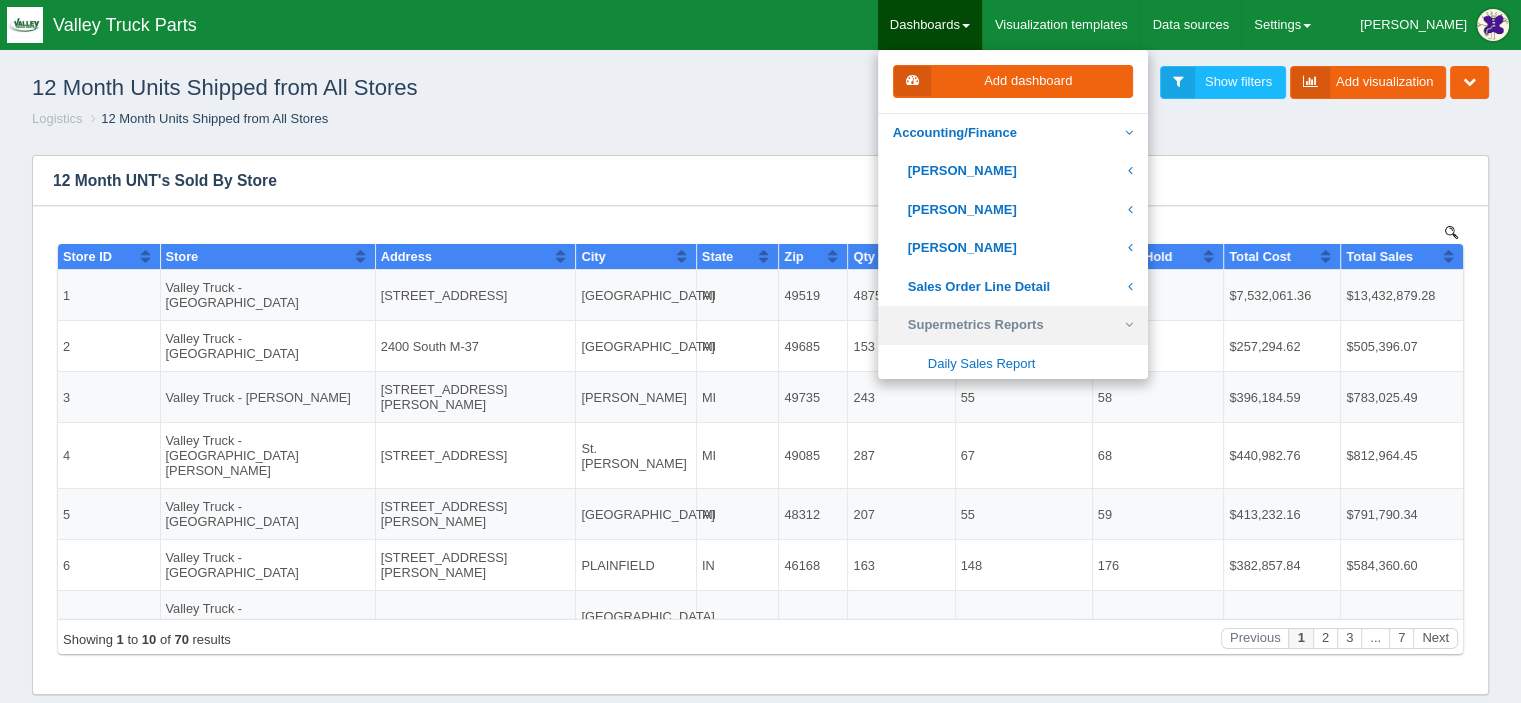 scroll, scrollTop: 0, scrollLeft: 0, axis: both 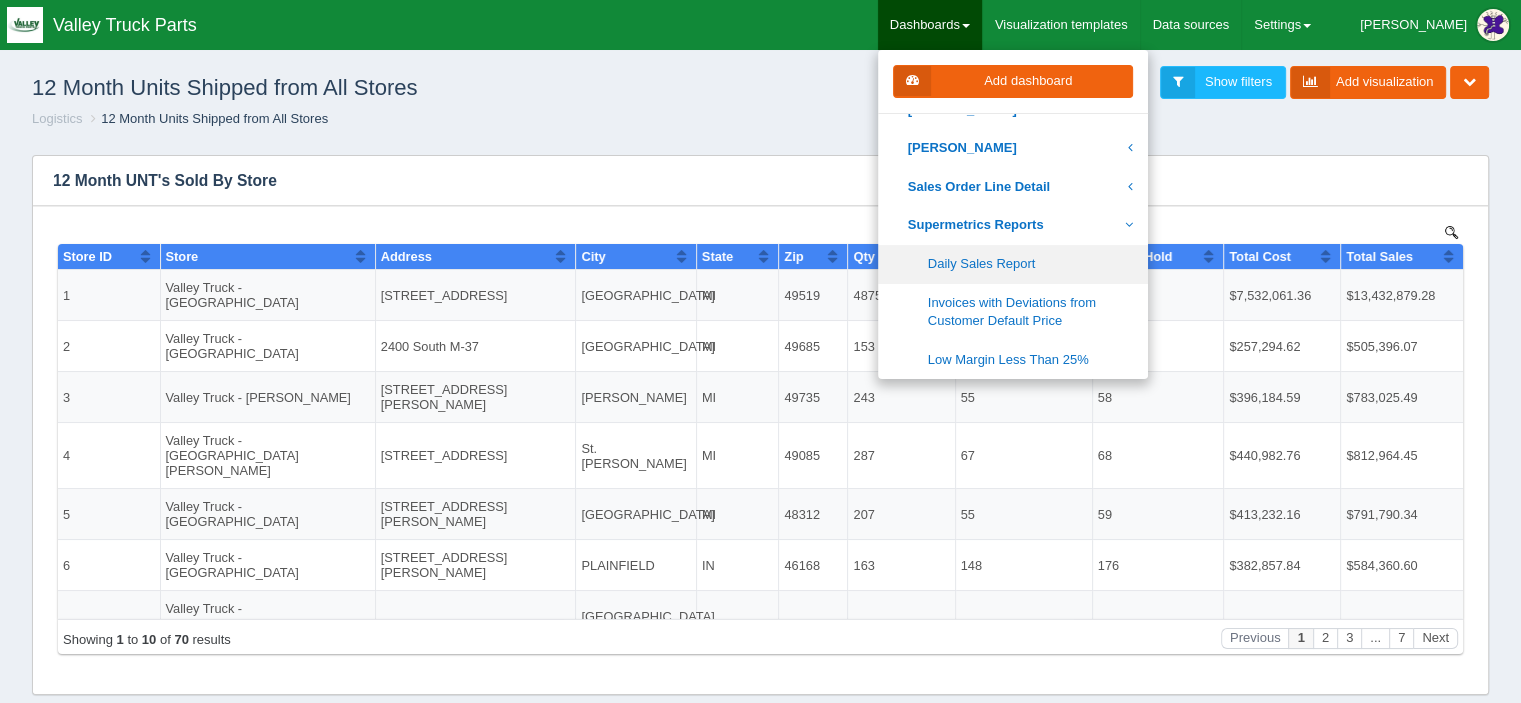 click on "Daily Sales Report" at bounding box center [1013, 264] 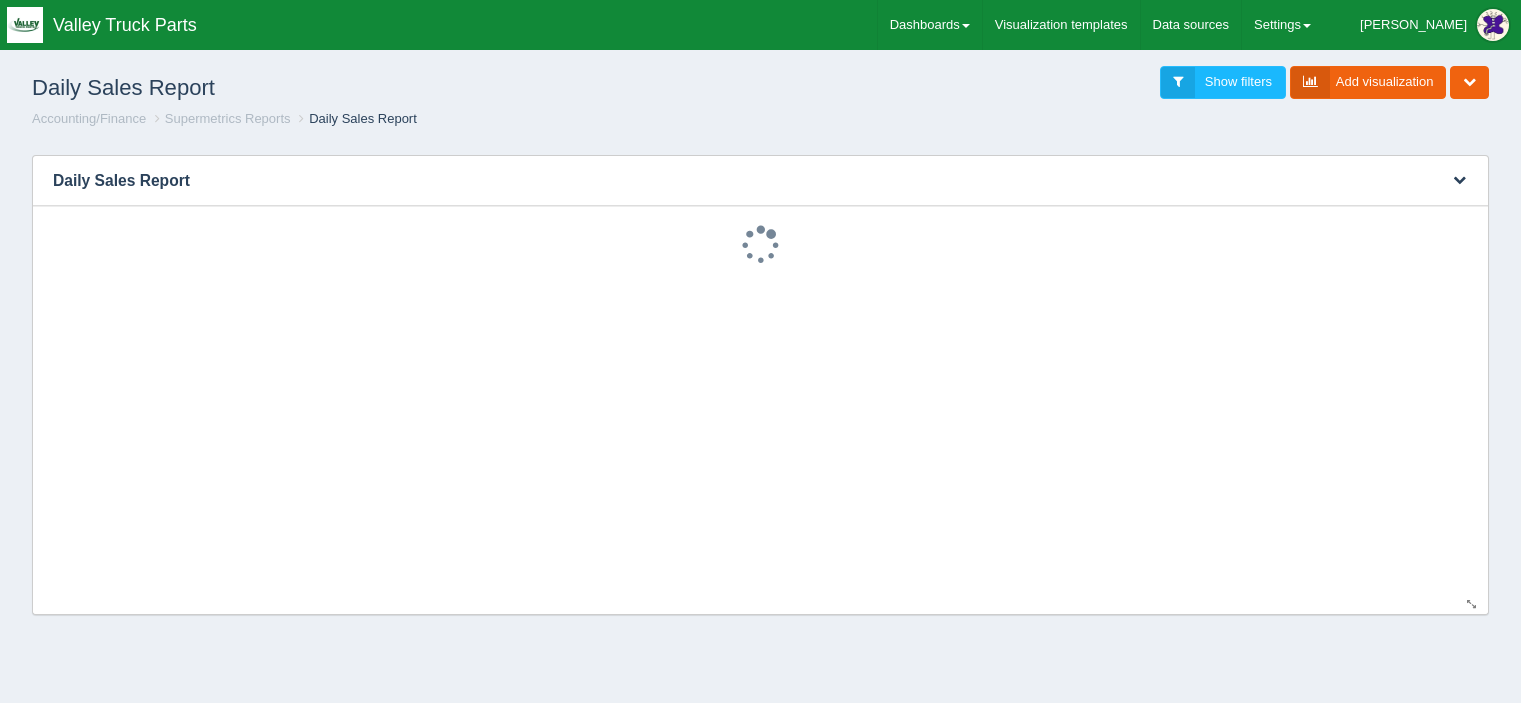 scroll, scrollTop: 0, scrollLeft: 0, axis: both 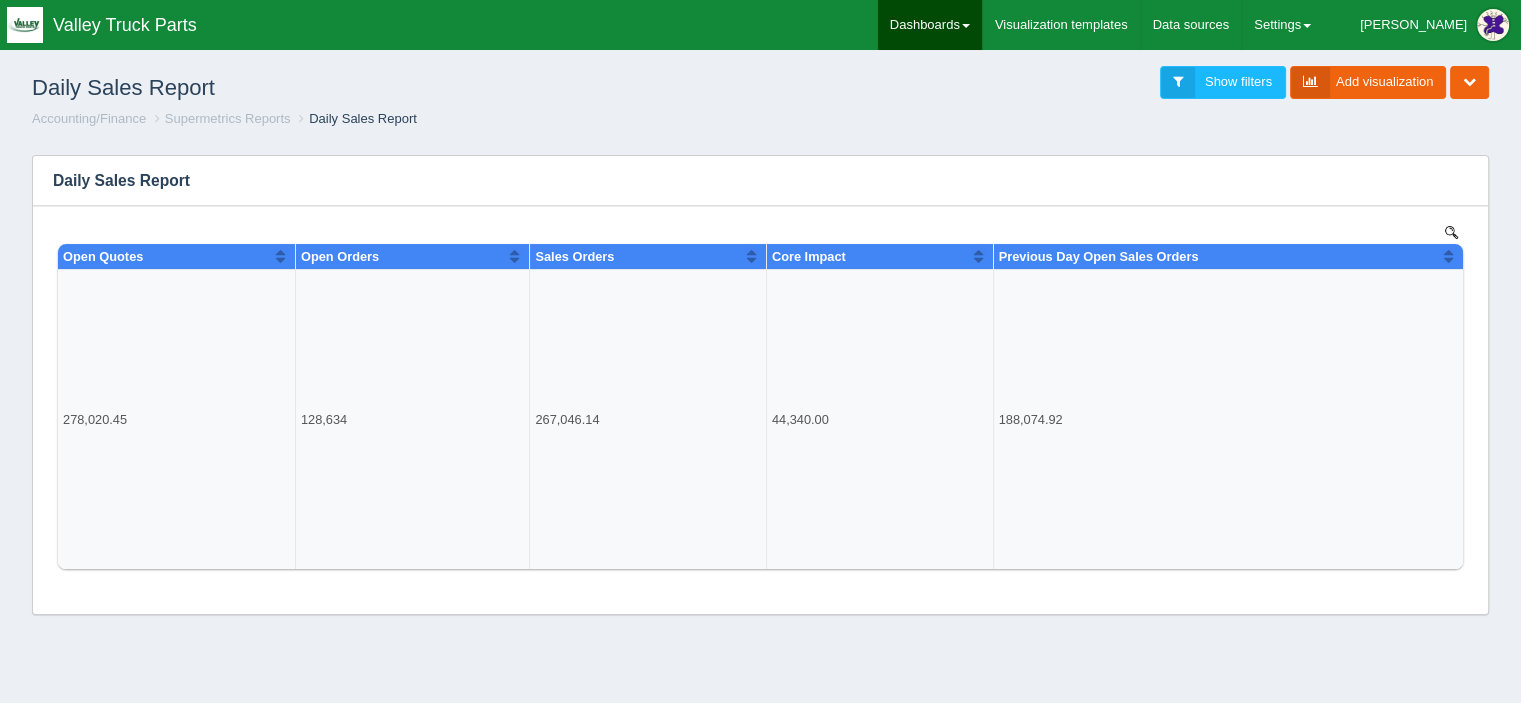 click on "Dashboards" at bounding box center [930, 25] 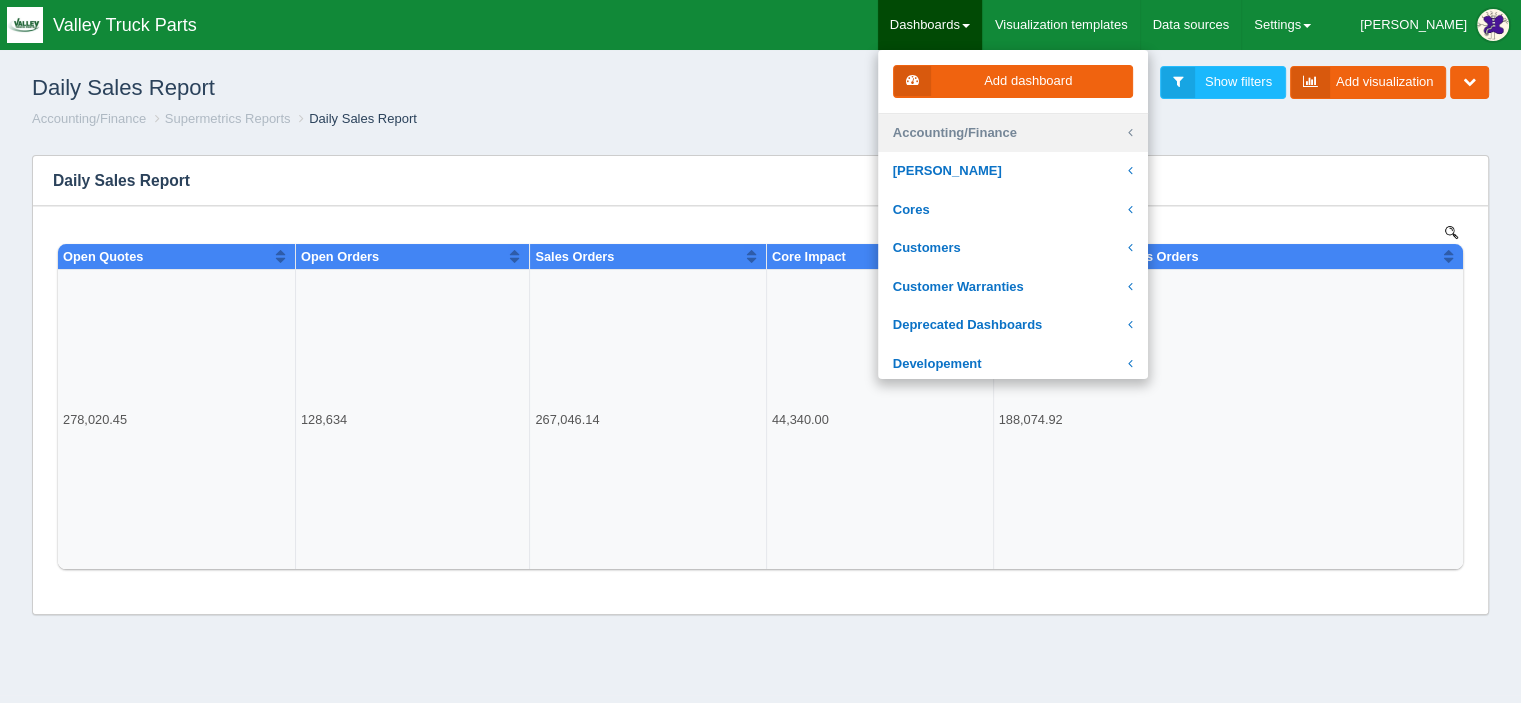 click on "Accounting/Finance" at bounding box center [1013, 133] 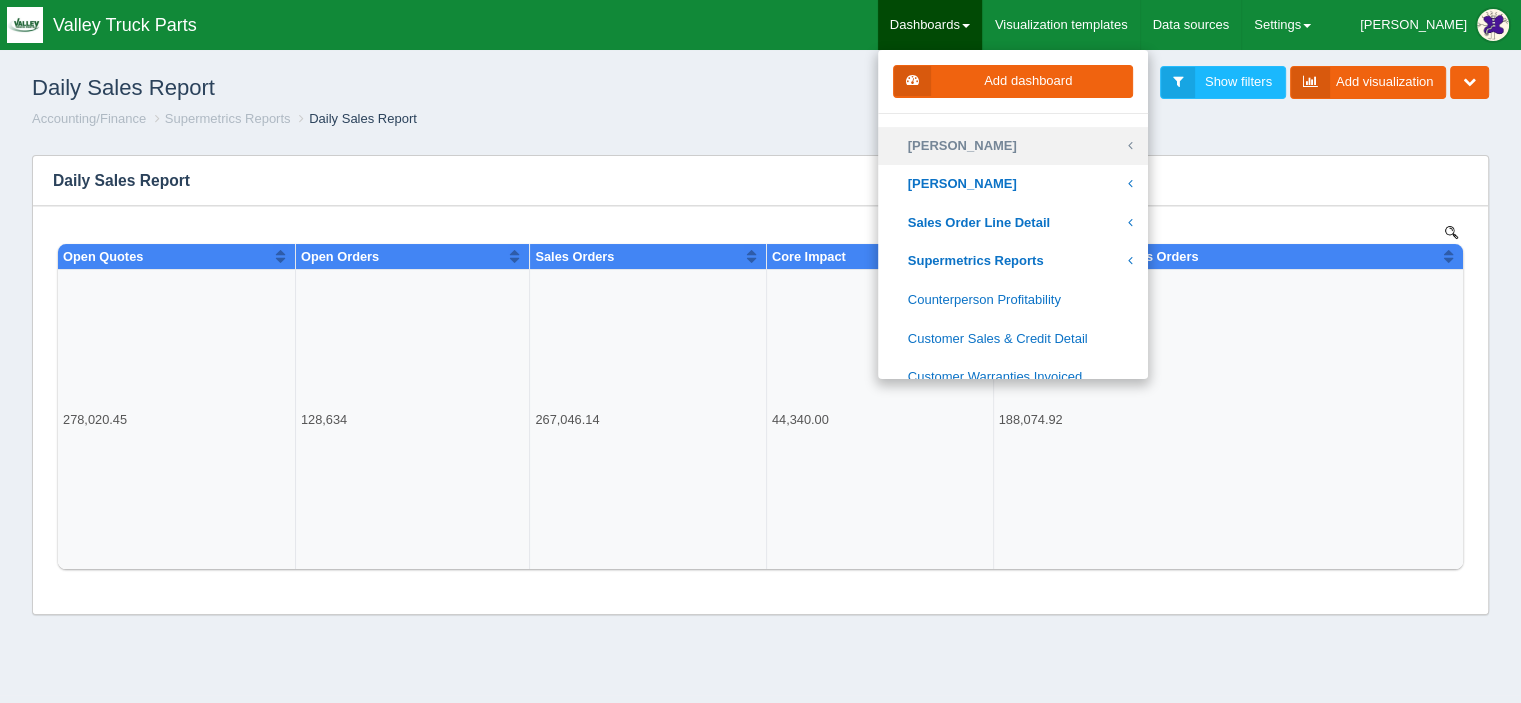 scroll, scrollTop: 200, scrollLeft: 0, axis: vertical 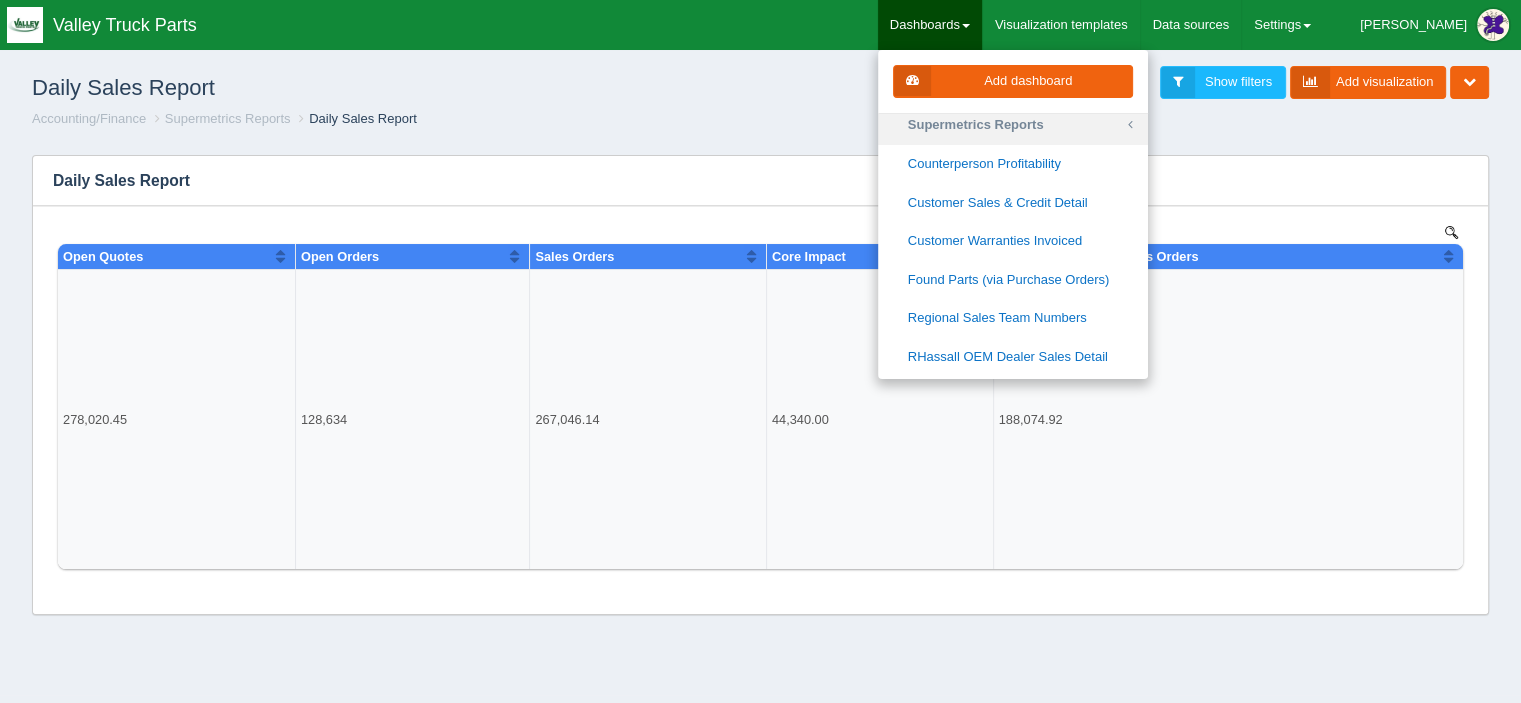 click on "Supermetrics Reports" at bounding box center (1013, 125) 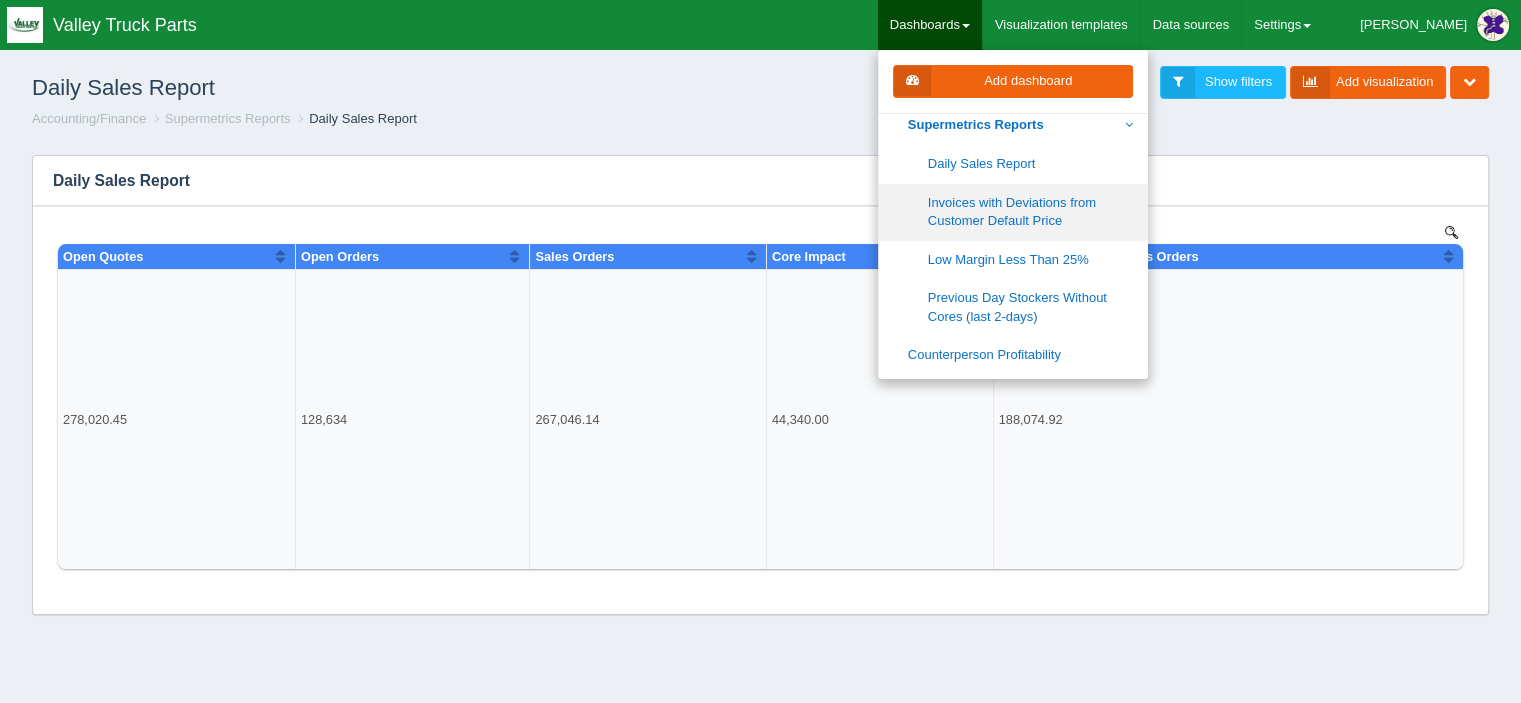 click on "Invoices with Deviations from Customer Default Price" at bounding box center (1013, 212) 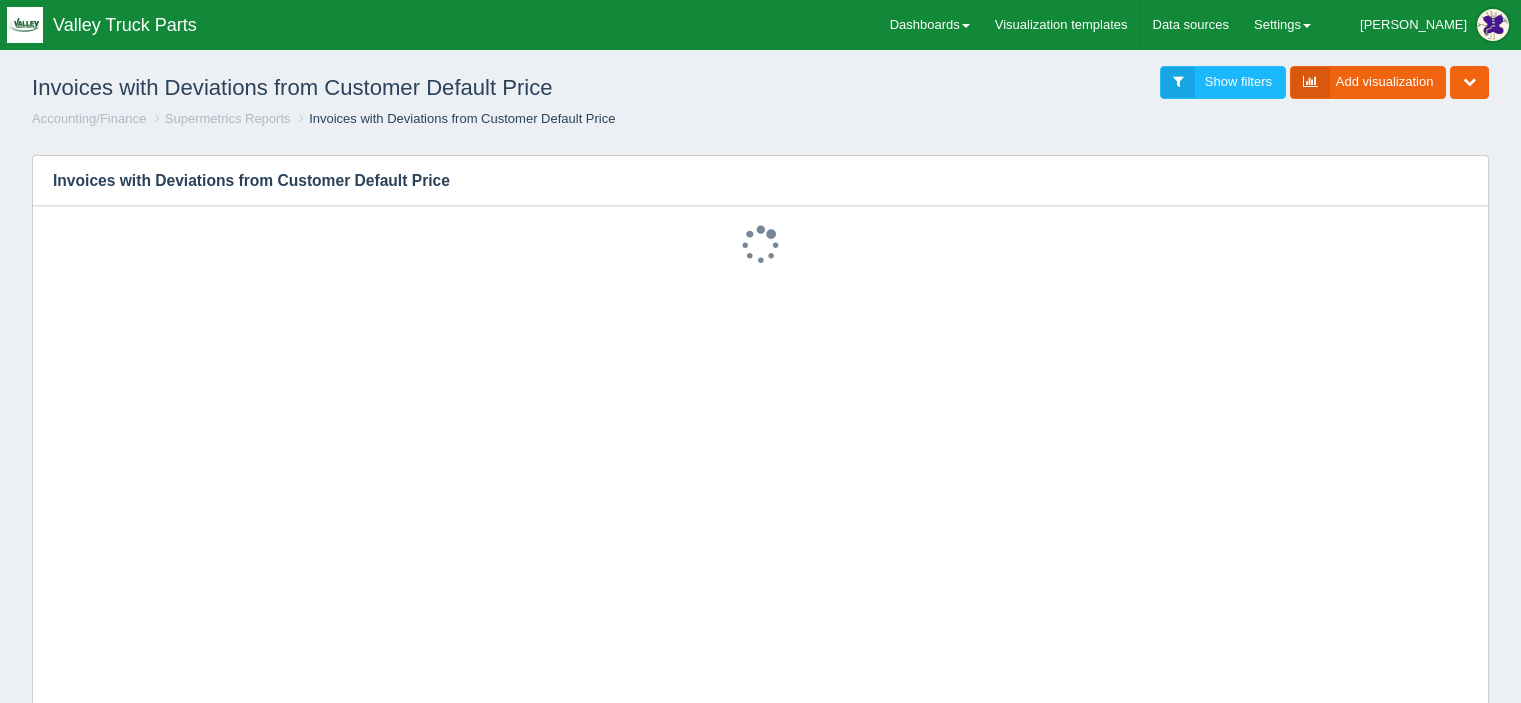 scroll, scrollTop: 0, scrollLeft: 0, axis: both 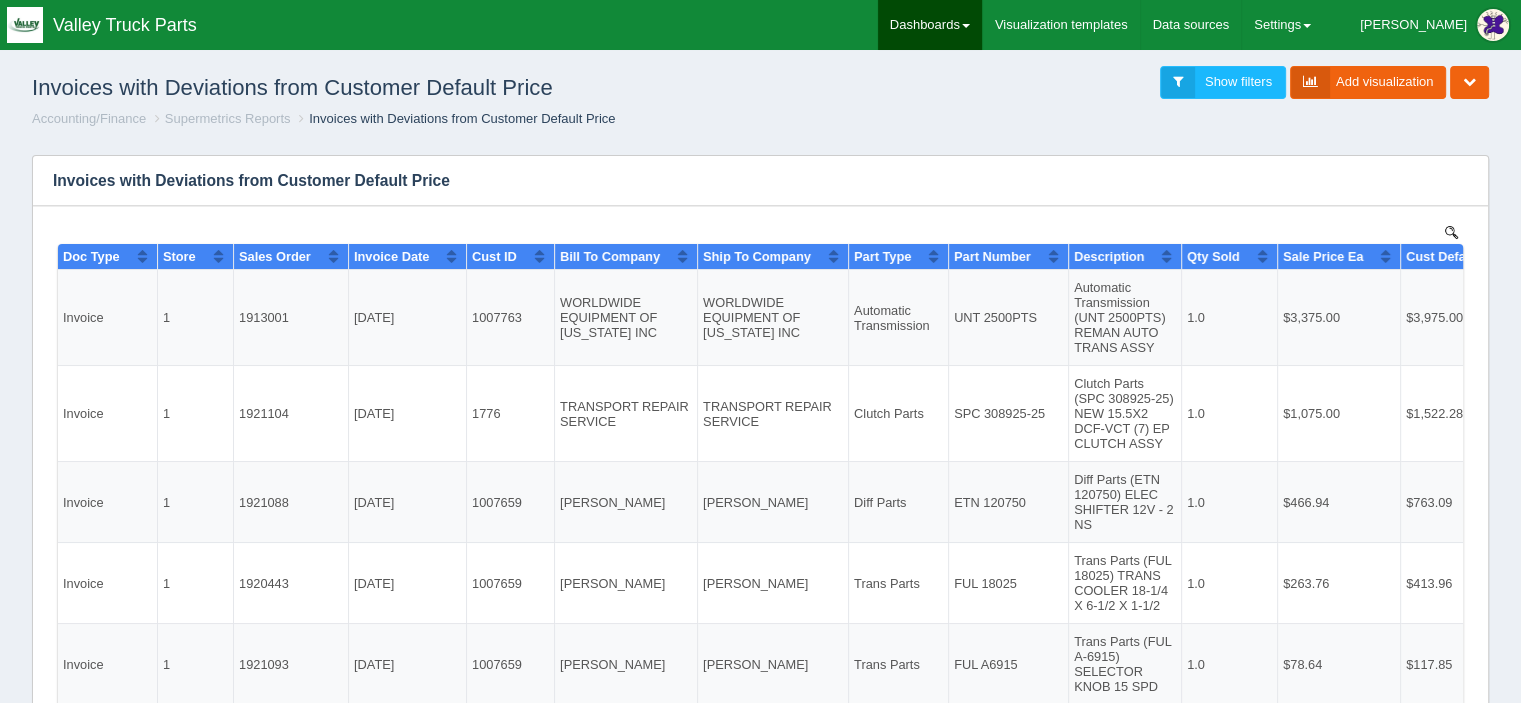 click on "Dashboards" at bounding box center [930, 25] 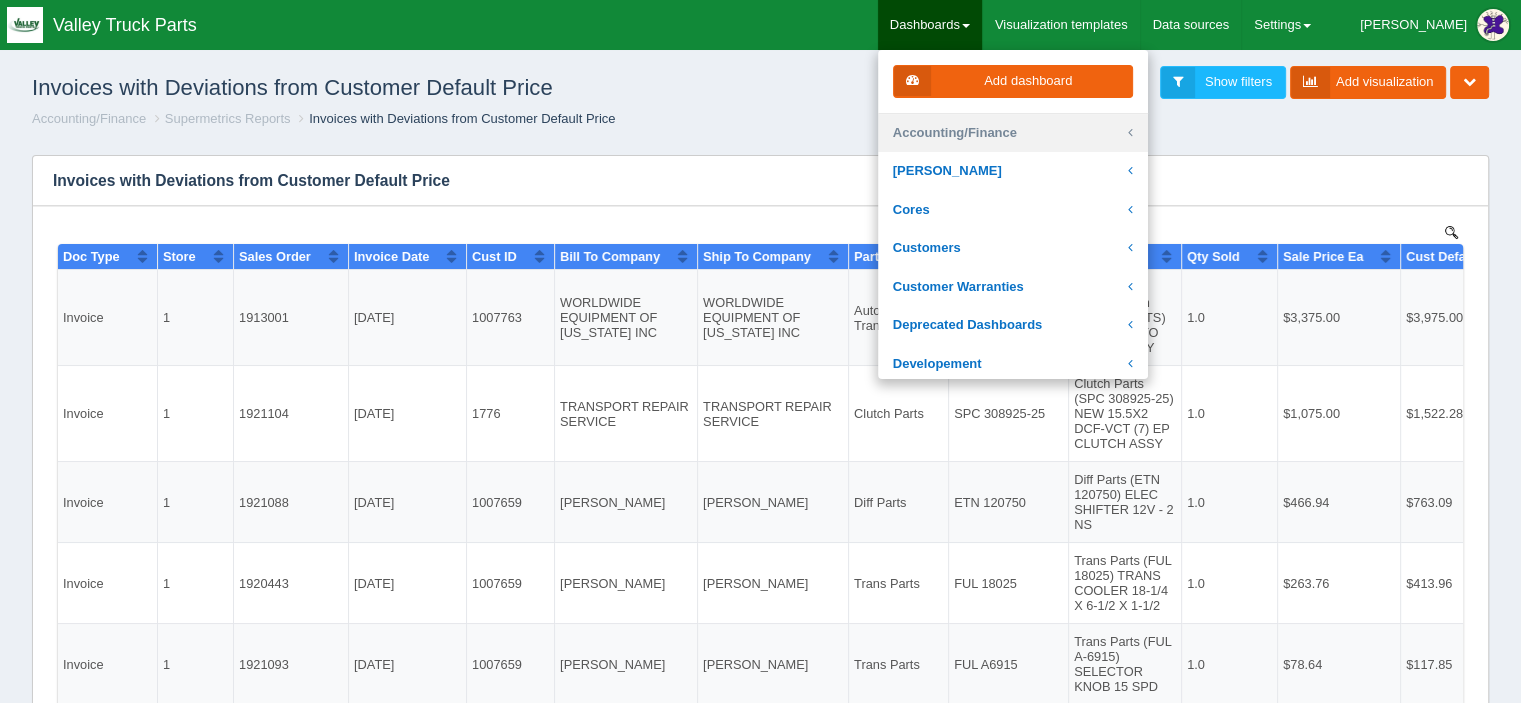 click on "Accounting/Finance" at bounding box center (1013, 133) 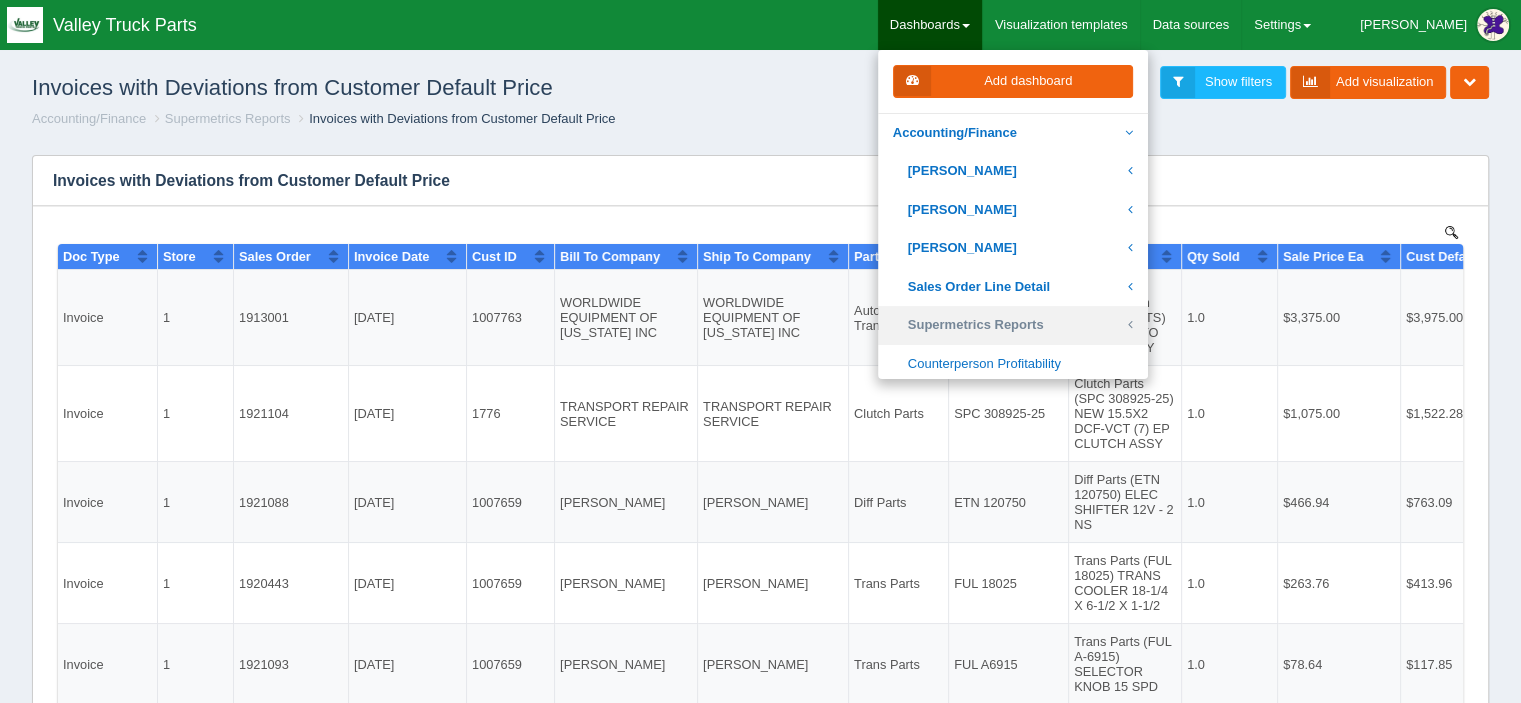 click on "Supermetrics Reports" at bounding box center (1013, 325) 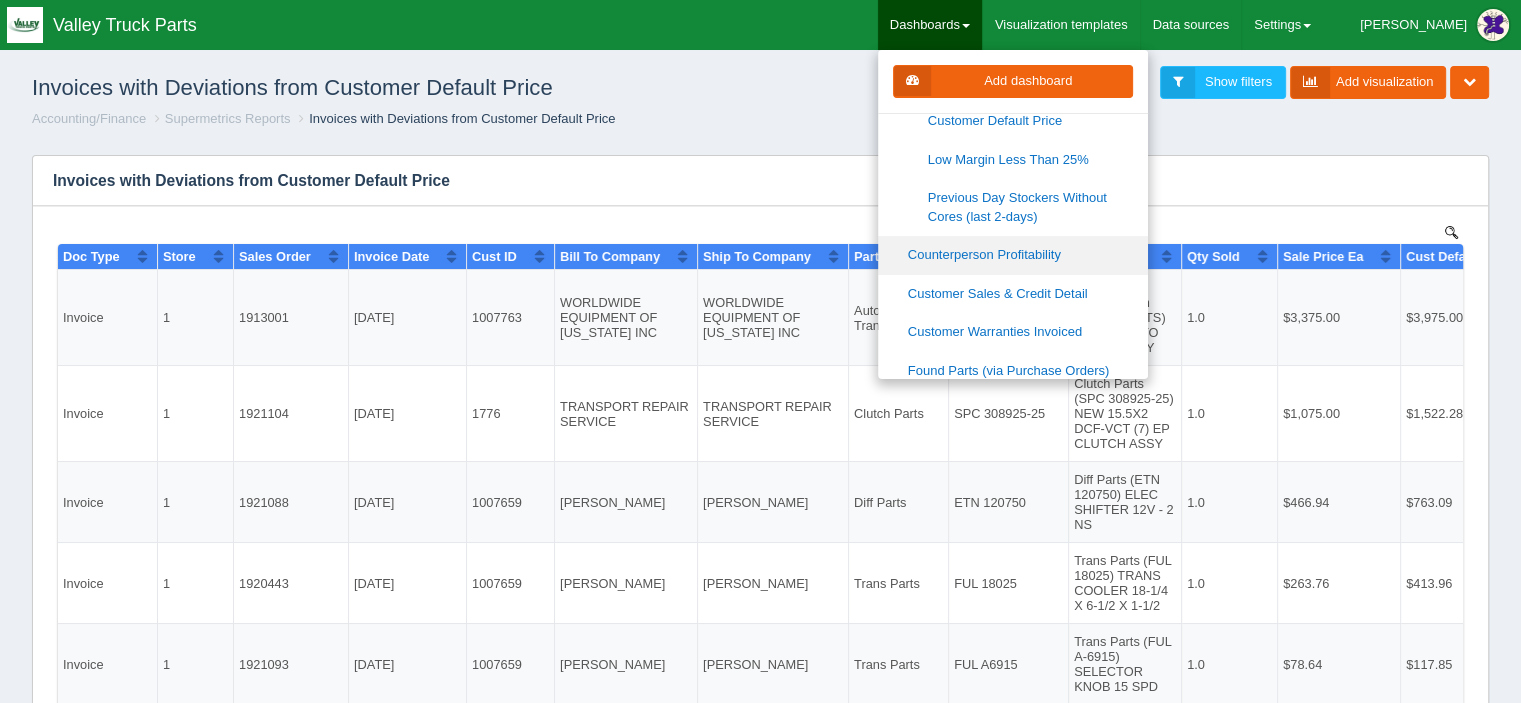 scroll, scrollTop: 200, scrollLeft: 0, axis: vertical 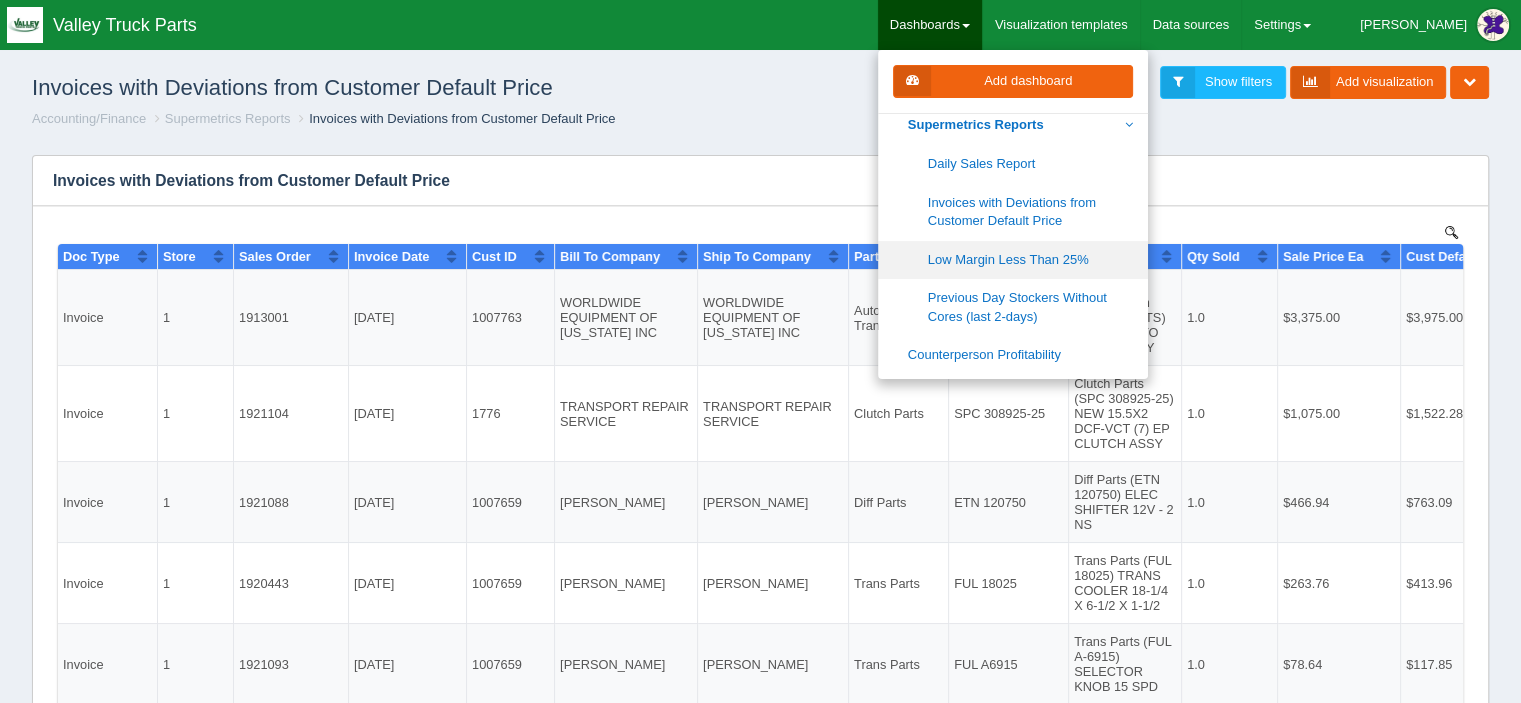 click on "Low Margin Less Than 25%" at bounding box center [1013, 260] 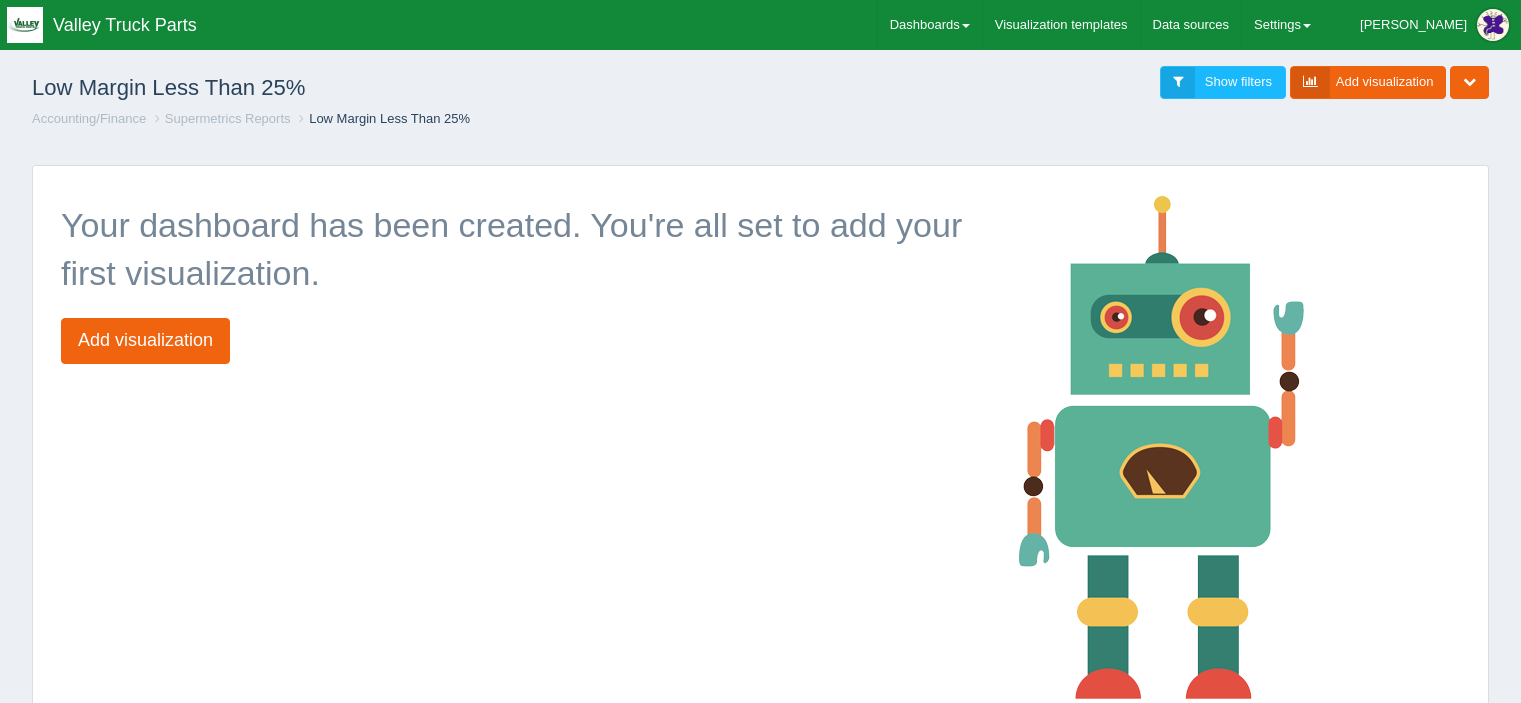 scroll, scrollTop: 0, scrollLeft: 0, axis: both 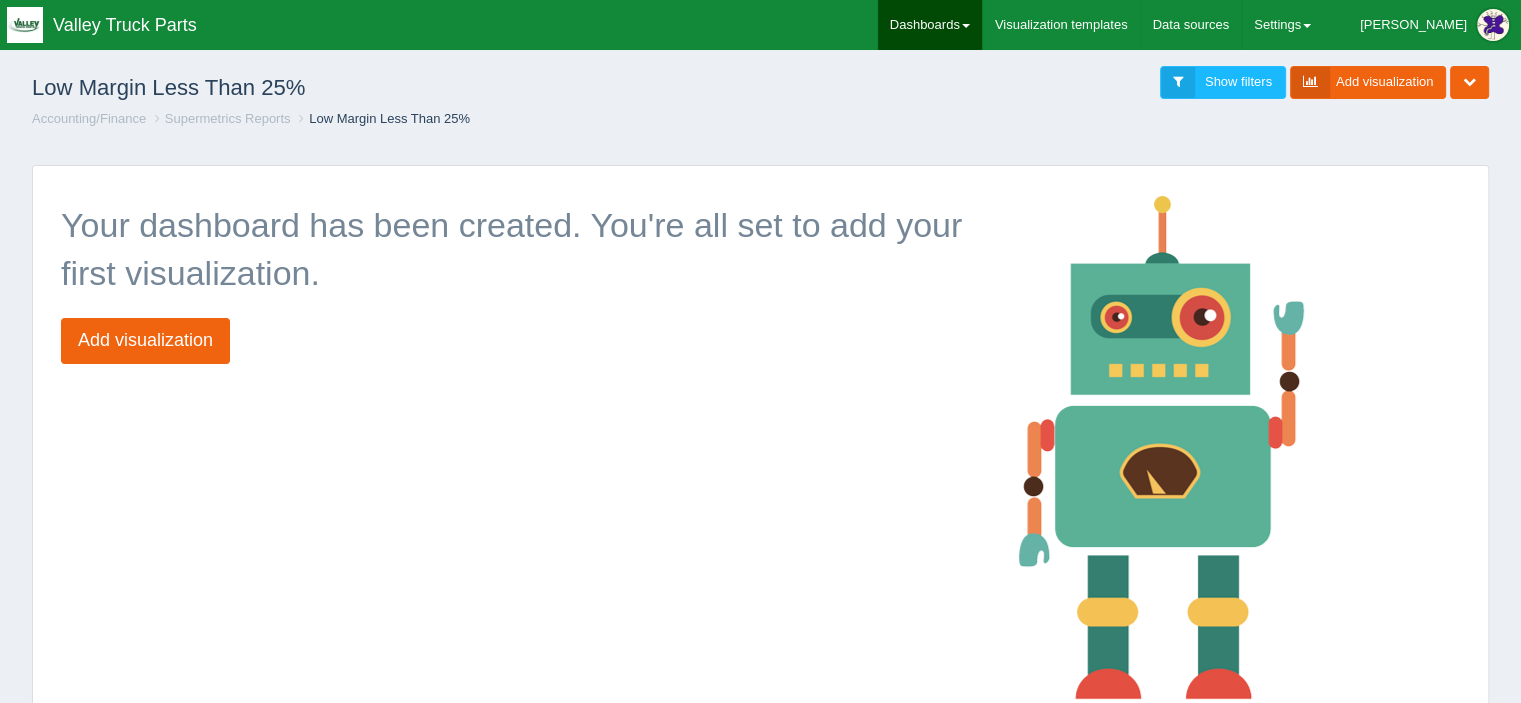 click on "Dashboards" at bounding box center [930, 25] 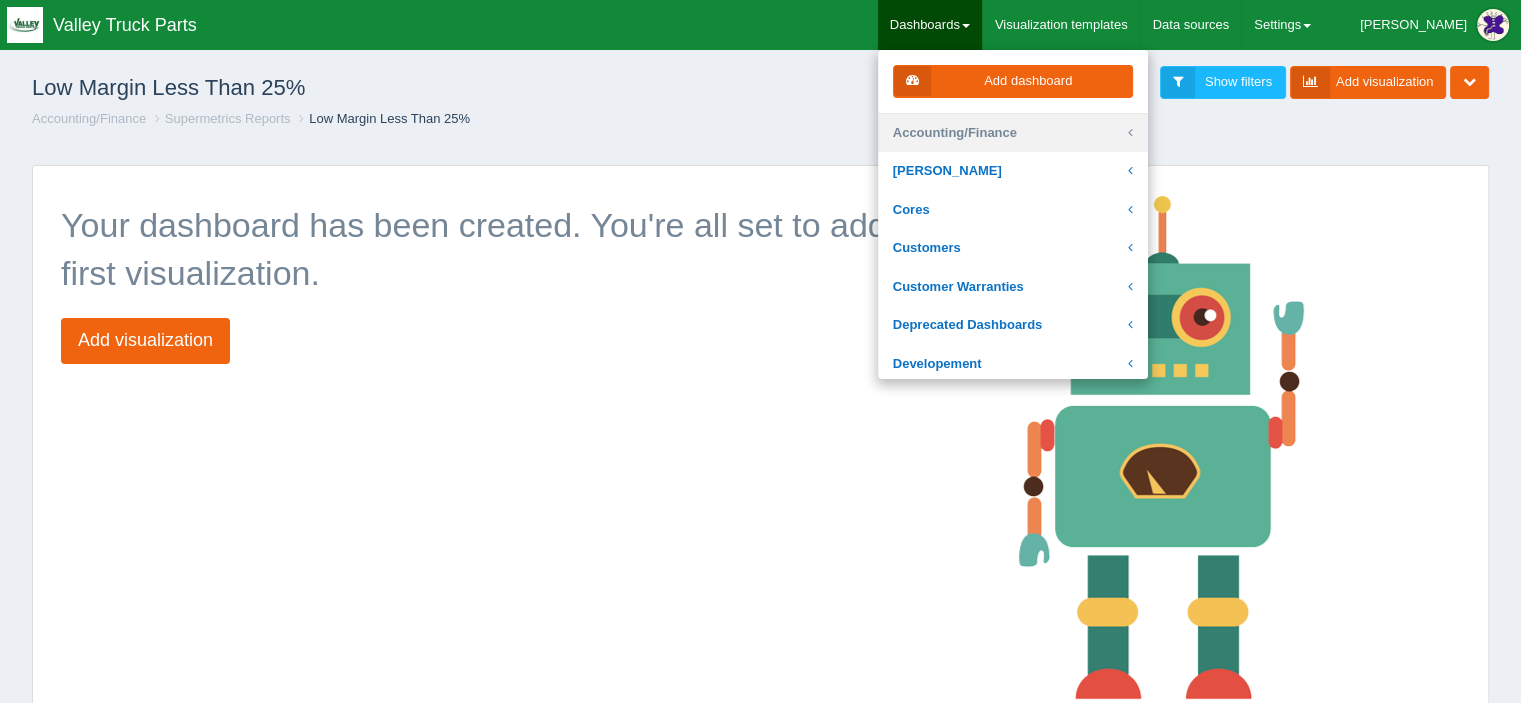 click on "Accounting/Finance" at bounding box center (1013, 133) 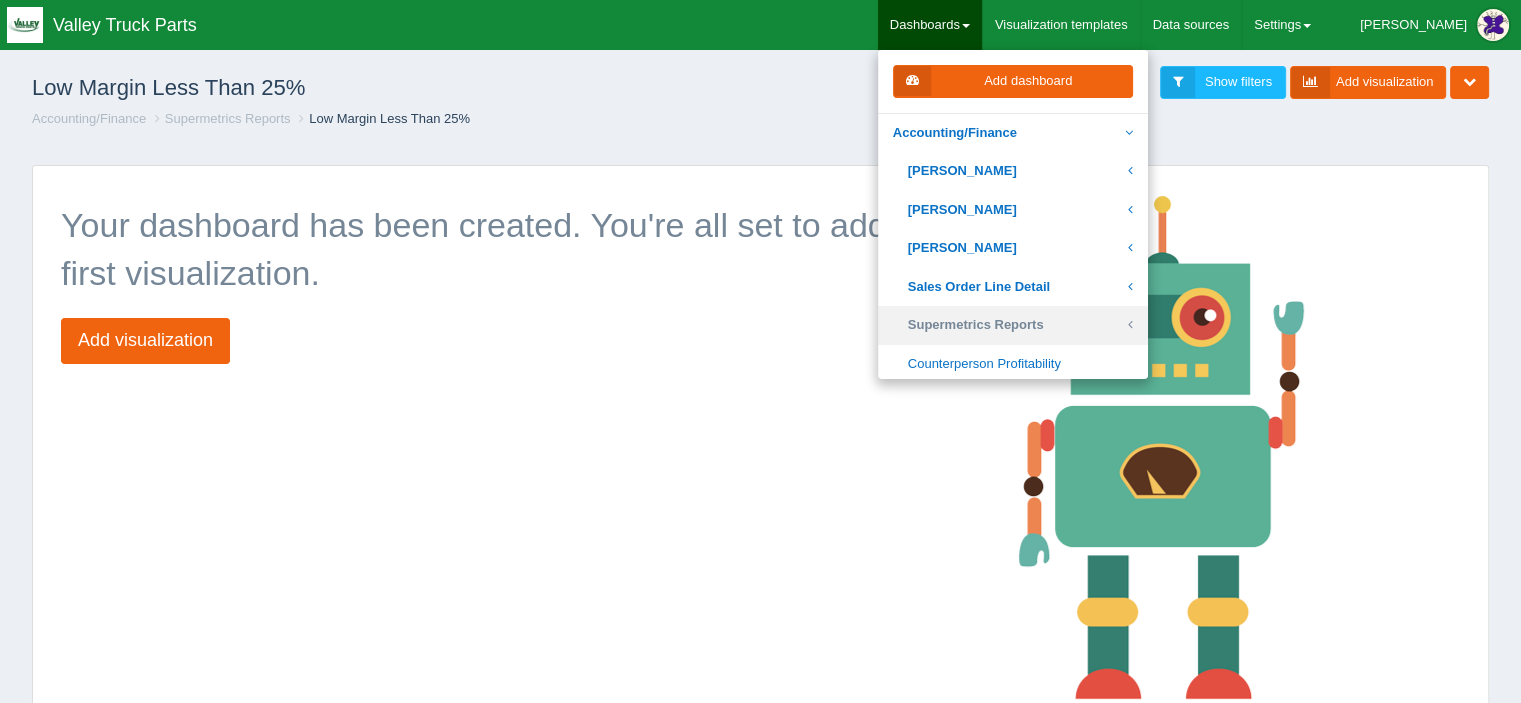 click on "Supermetrics Reports" at bounding box center [1013, 325] 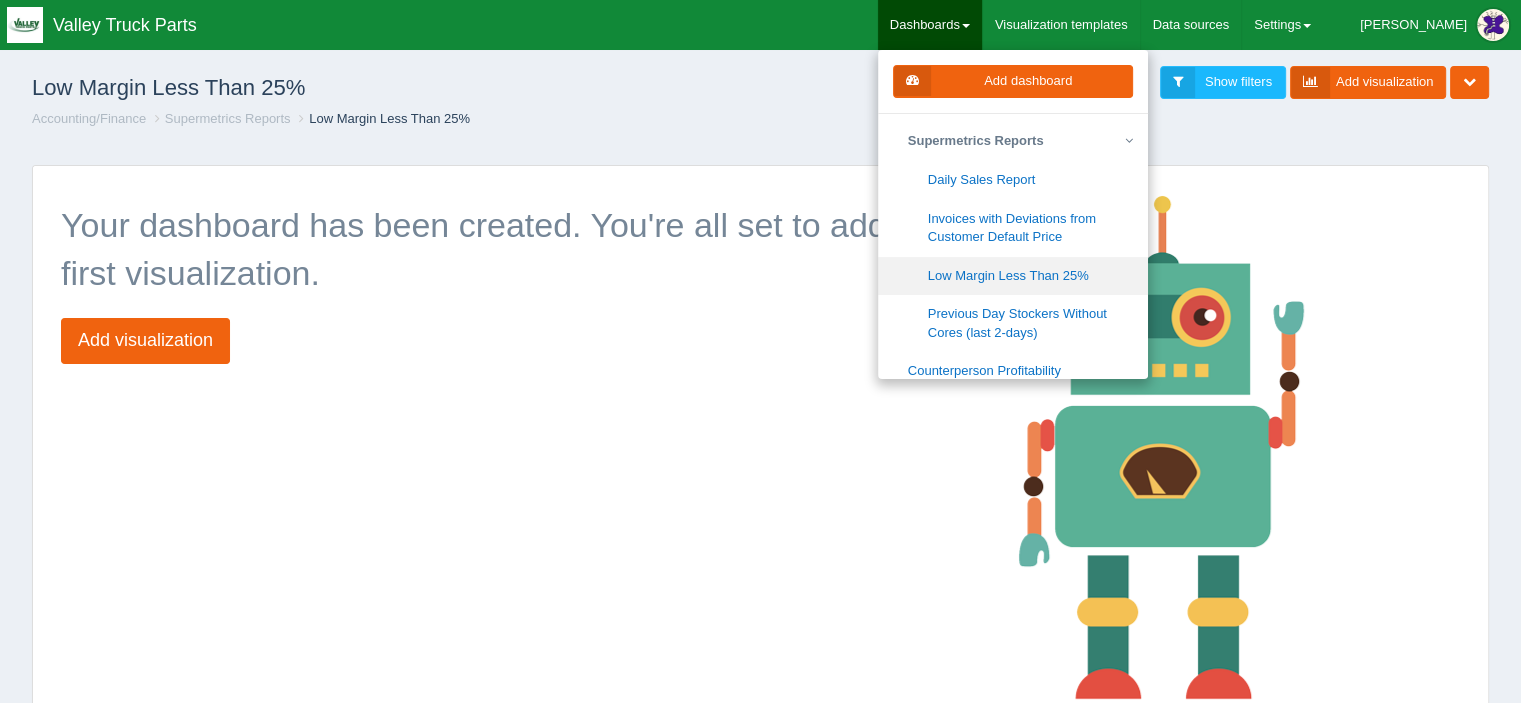 scroll, scrollTop: 200, scrollLeft: 0, axis: vertical 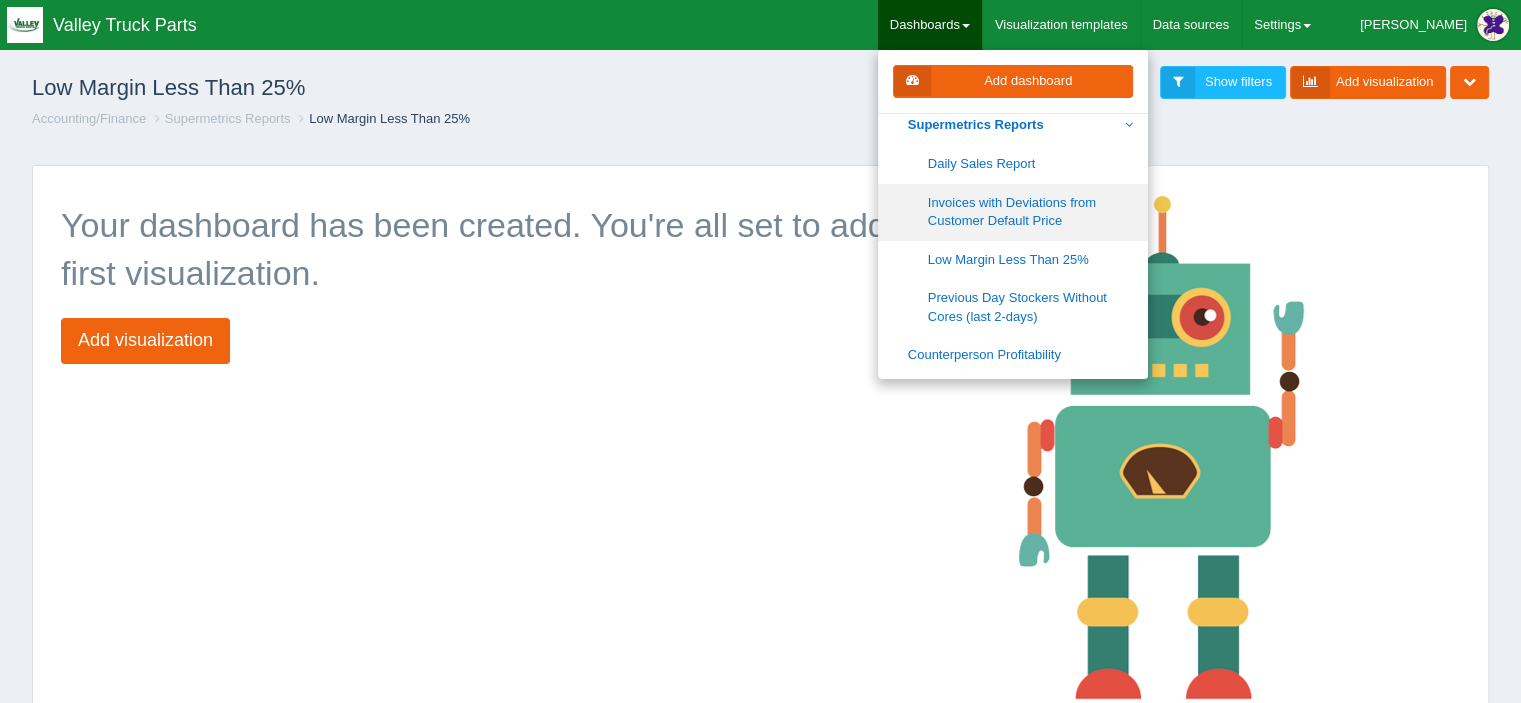 click on "Invoices with Deviations from Customer Default Price" at bounding box center (1013, 212) 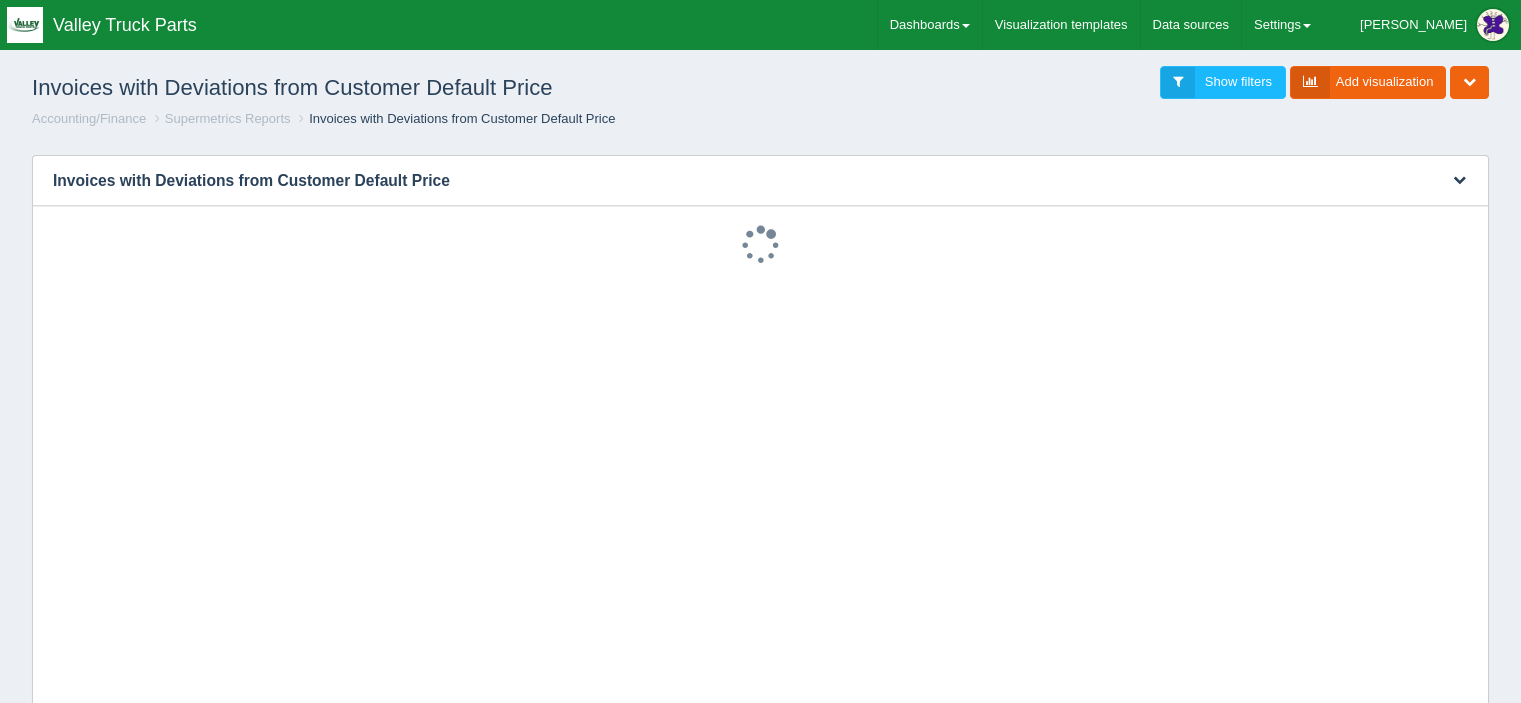 scroll, scrollTop: 0, scrollLeft: 0, axis: both 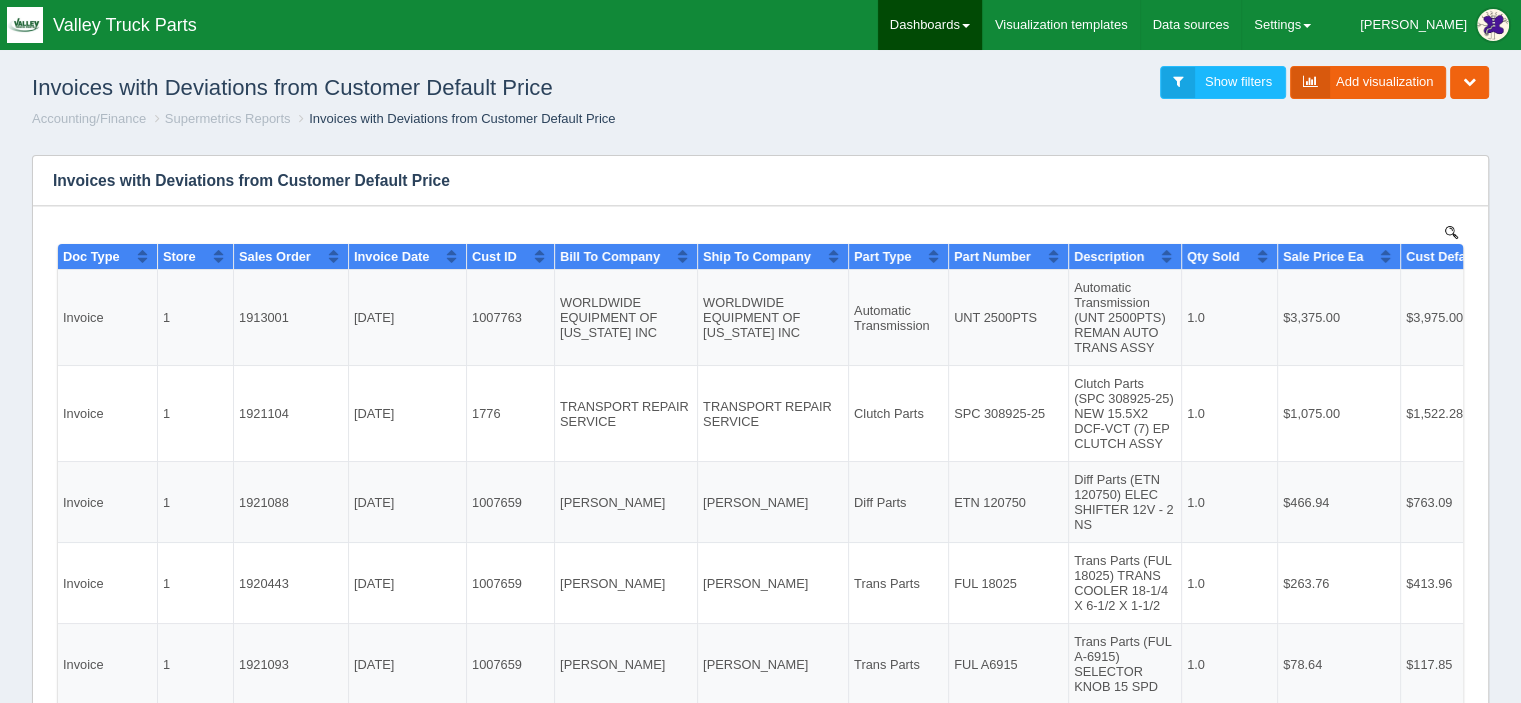 click on "Dashboards" at bounding box center (930, 25) 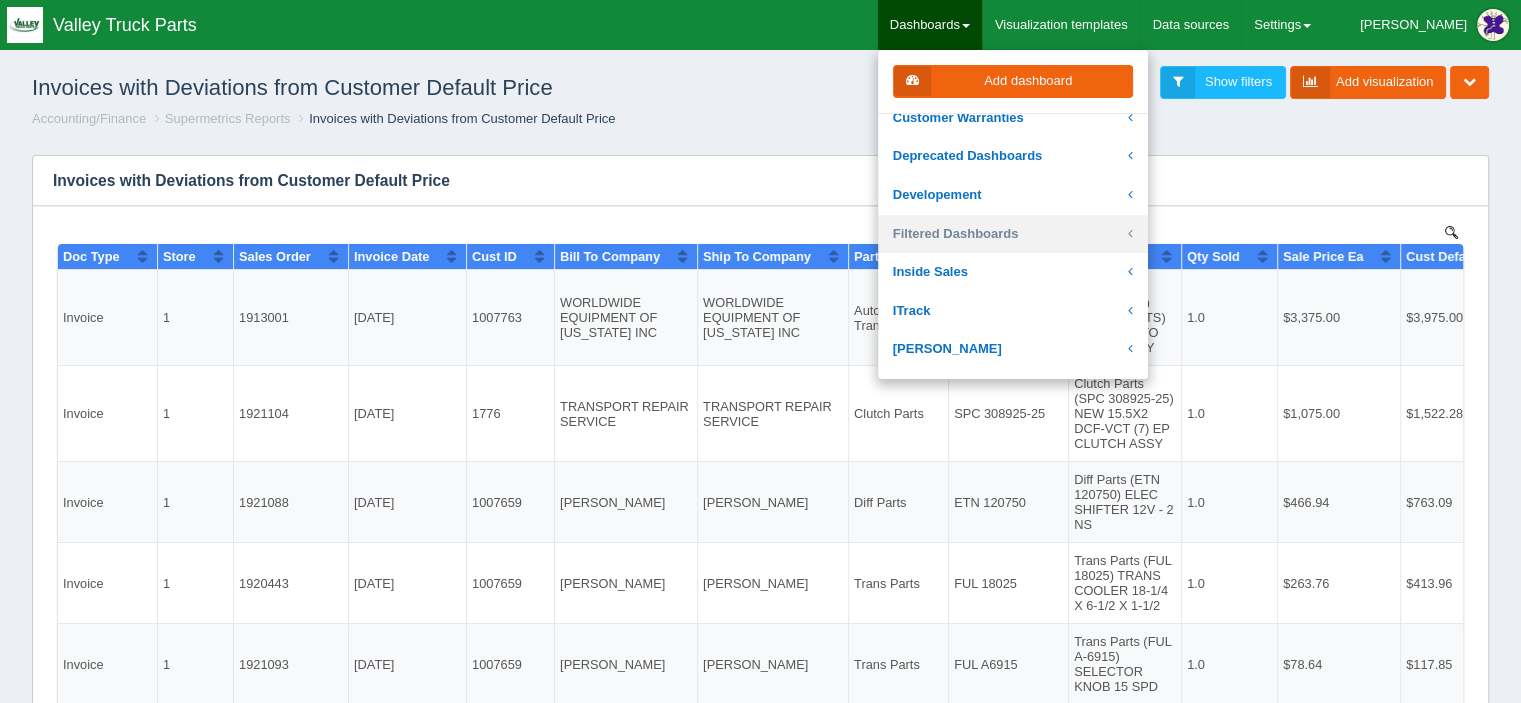 scroll, scrollTop: 0, scrollLeft: 0, axis: both 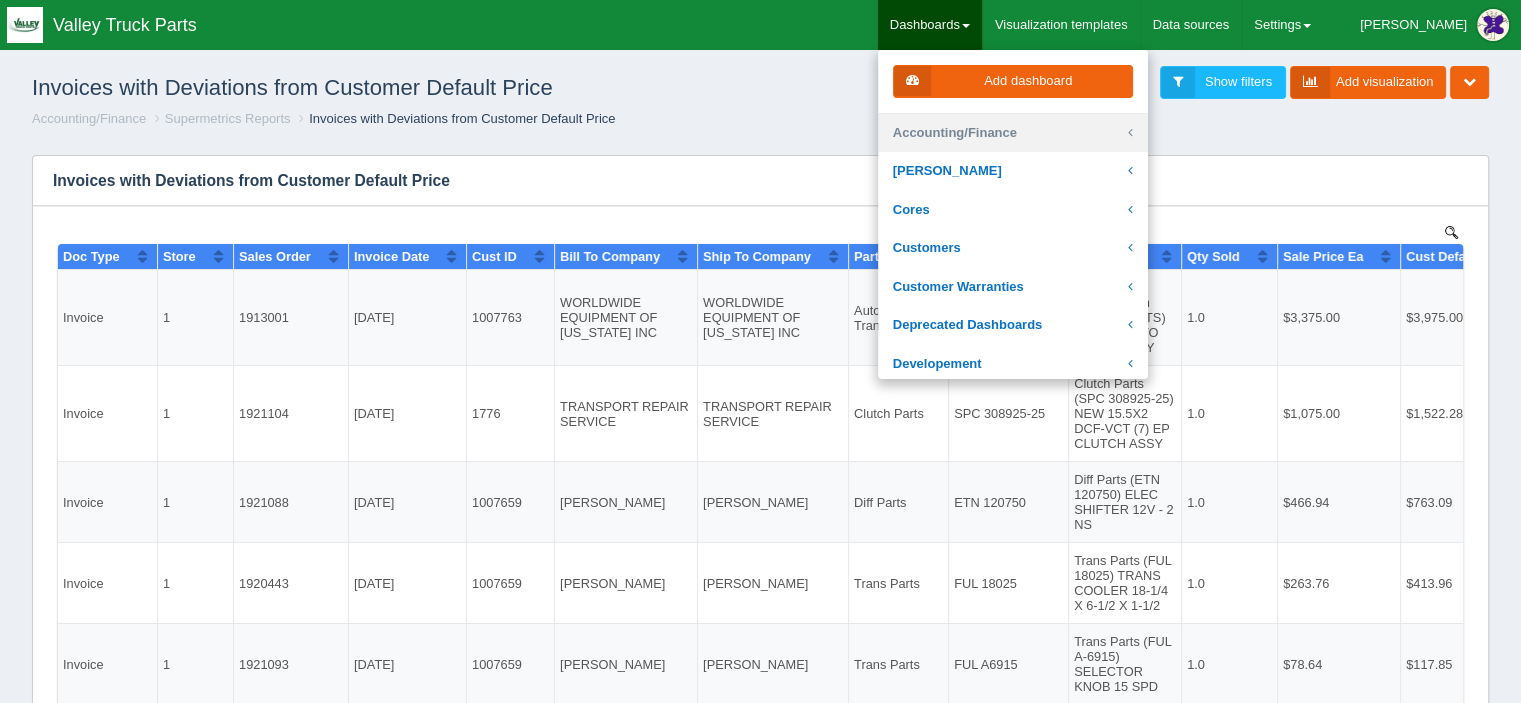 click on "Accounting/Finance" at bounding box center (1013, 133) 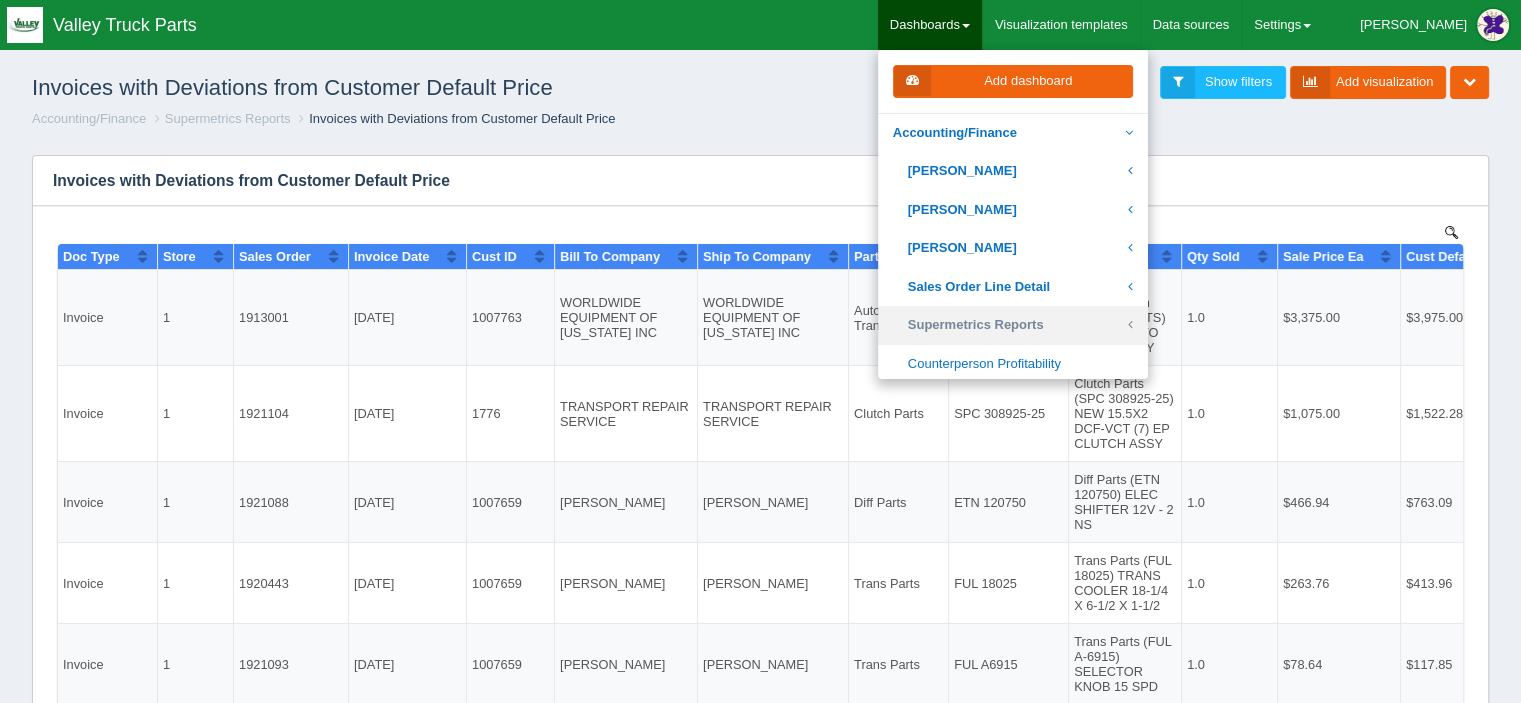 click on "Supermetrics Reports" at bounding box center [1013, 325] 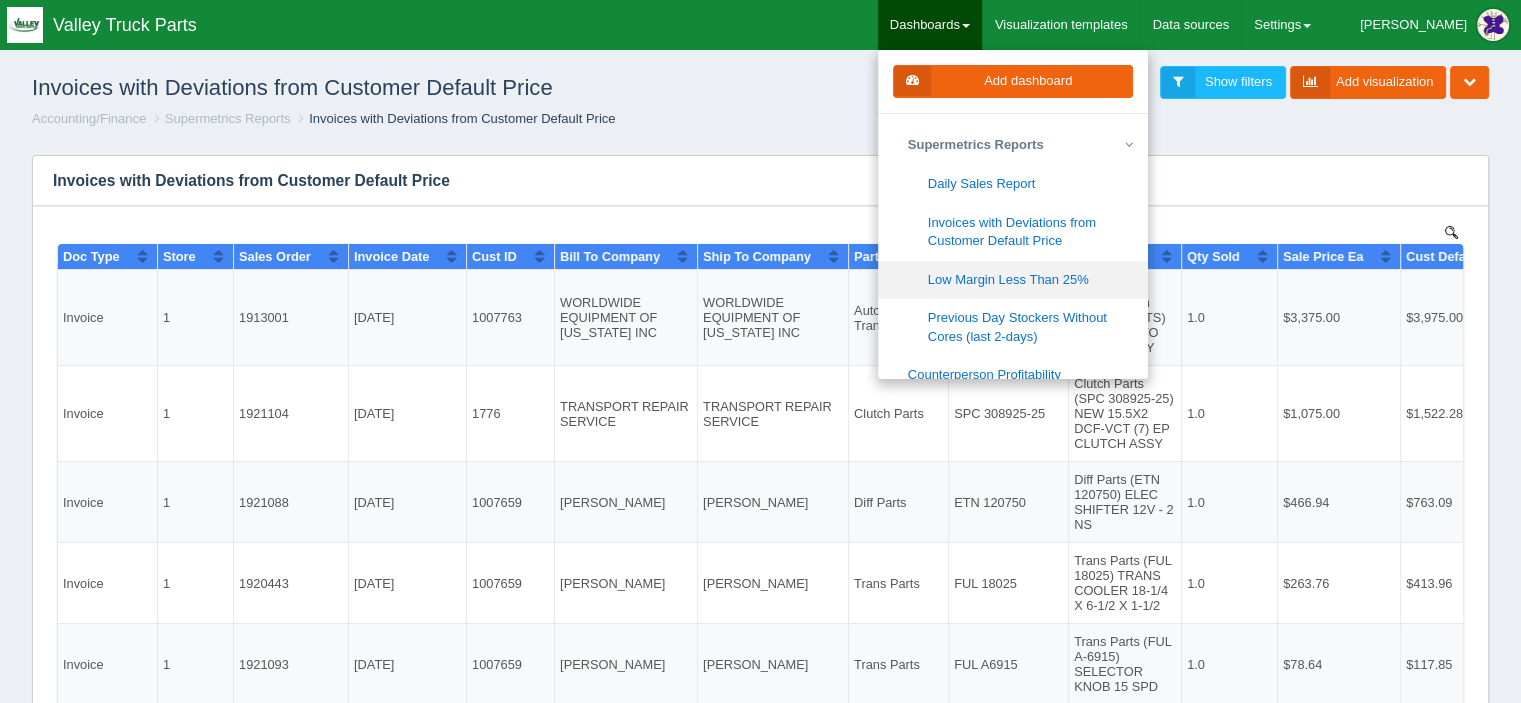 scroll, scrollTop: 200, scrollLeft: 0, axis: vertical 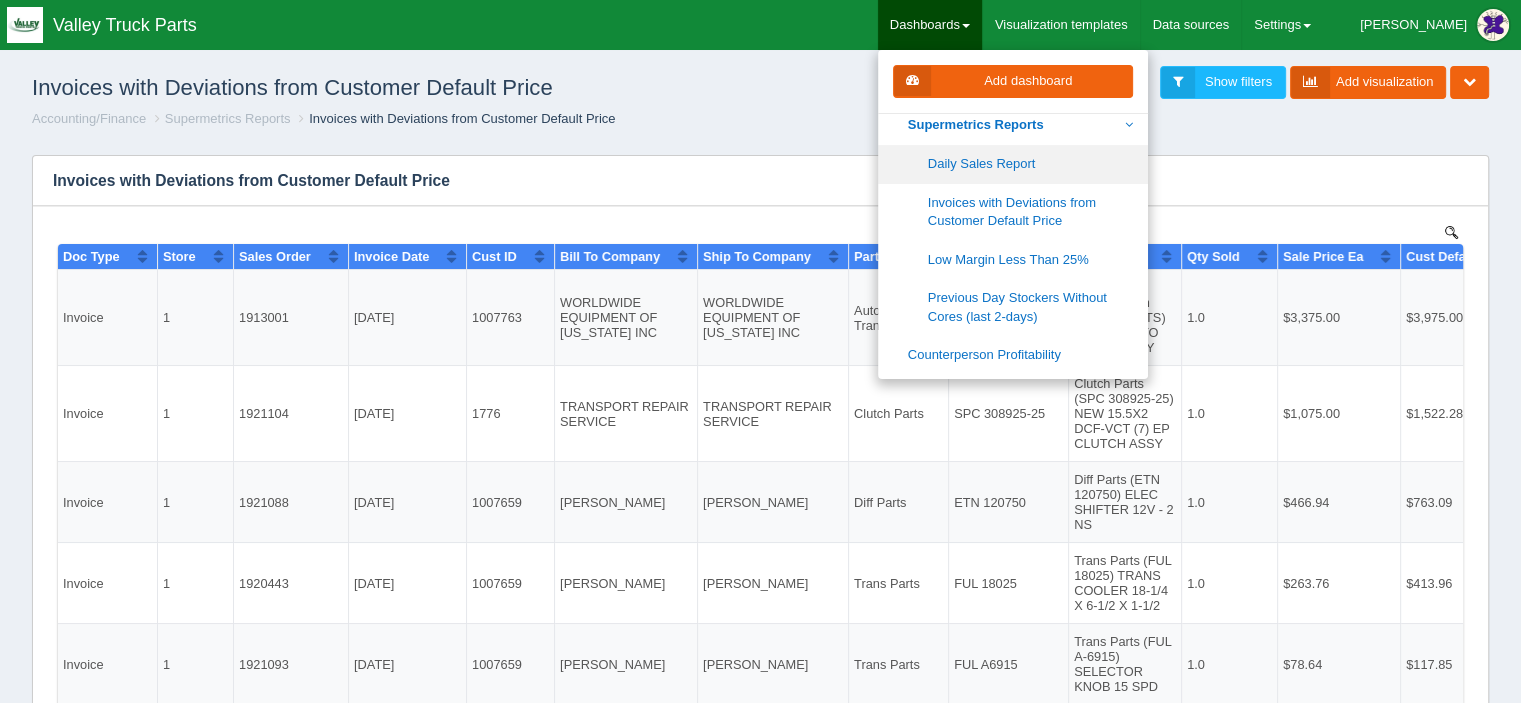 click on "Daily Sales Report" at bounding box center [1013, 164] 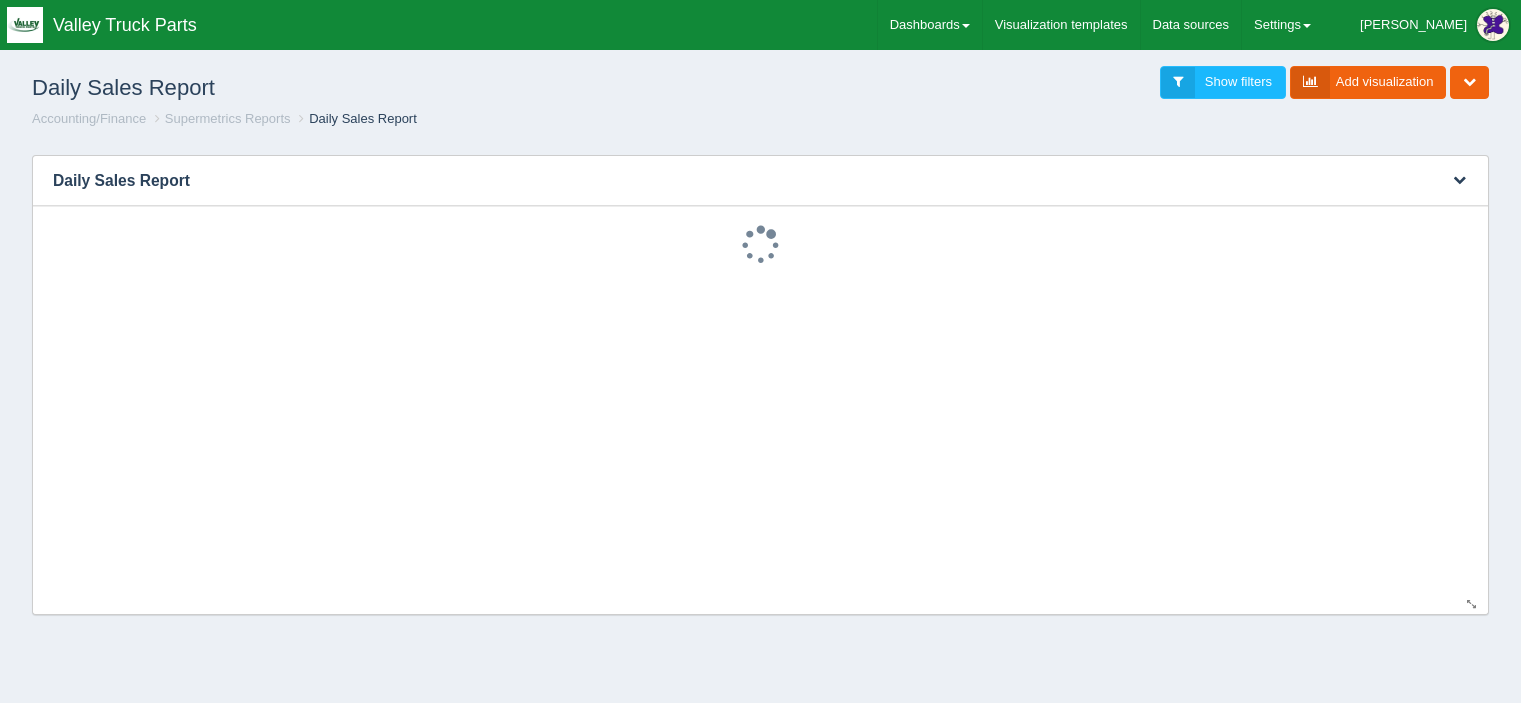 scroll, scrollTop: 0, scrollLeft: 0, axis: both 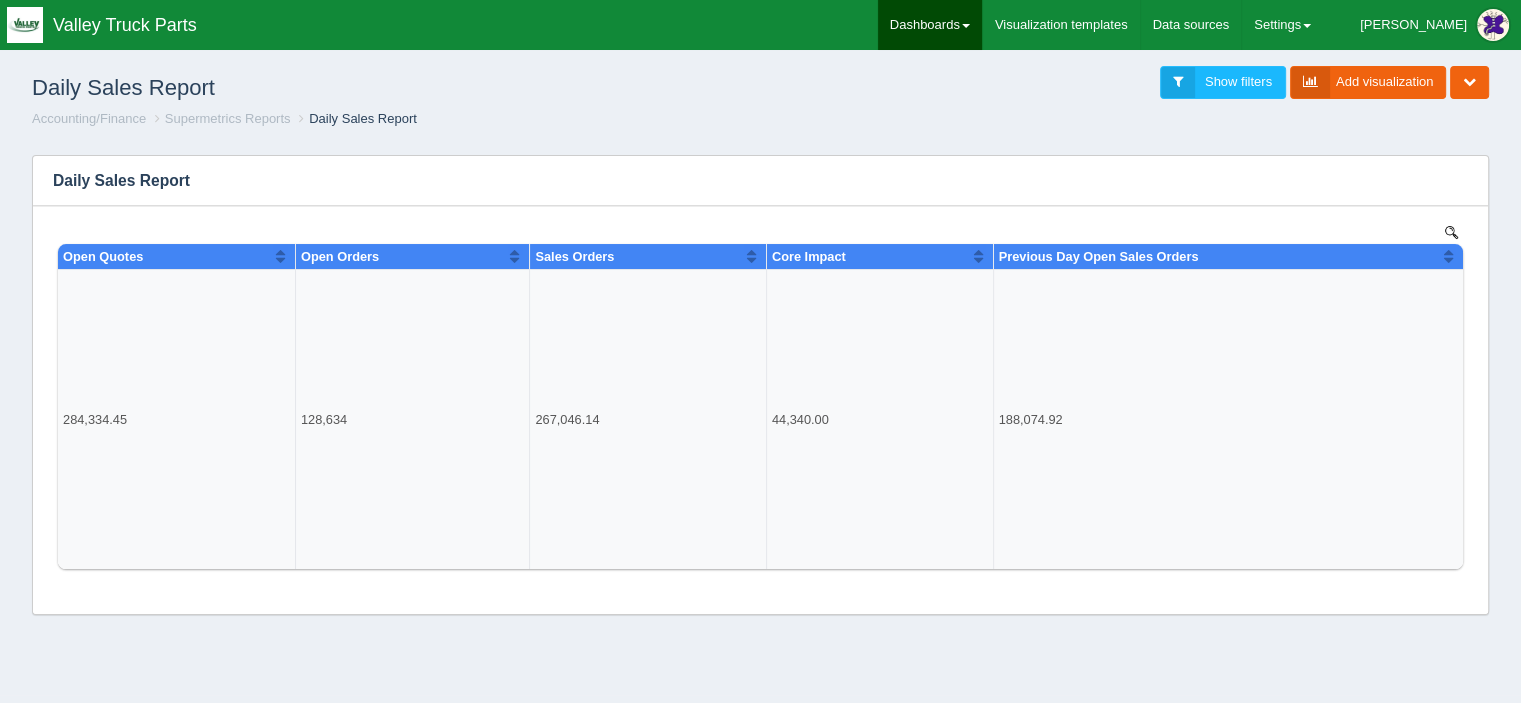 click on "Dashboards" at bounding box center [930, 25] 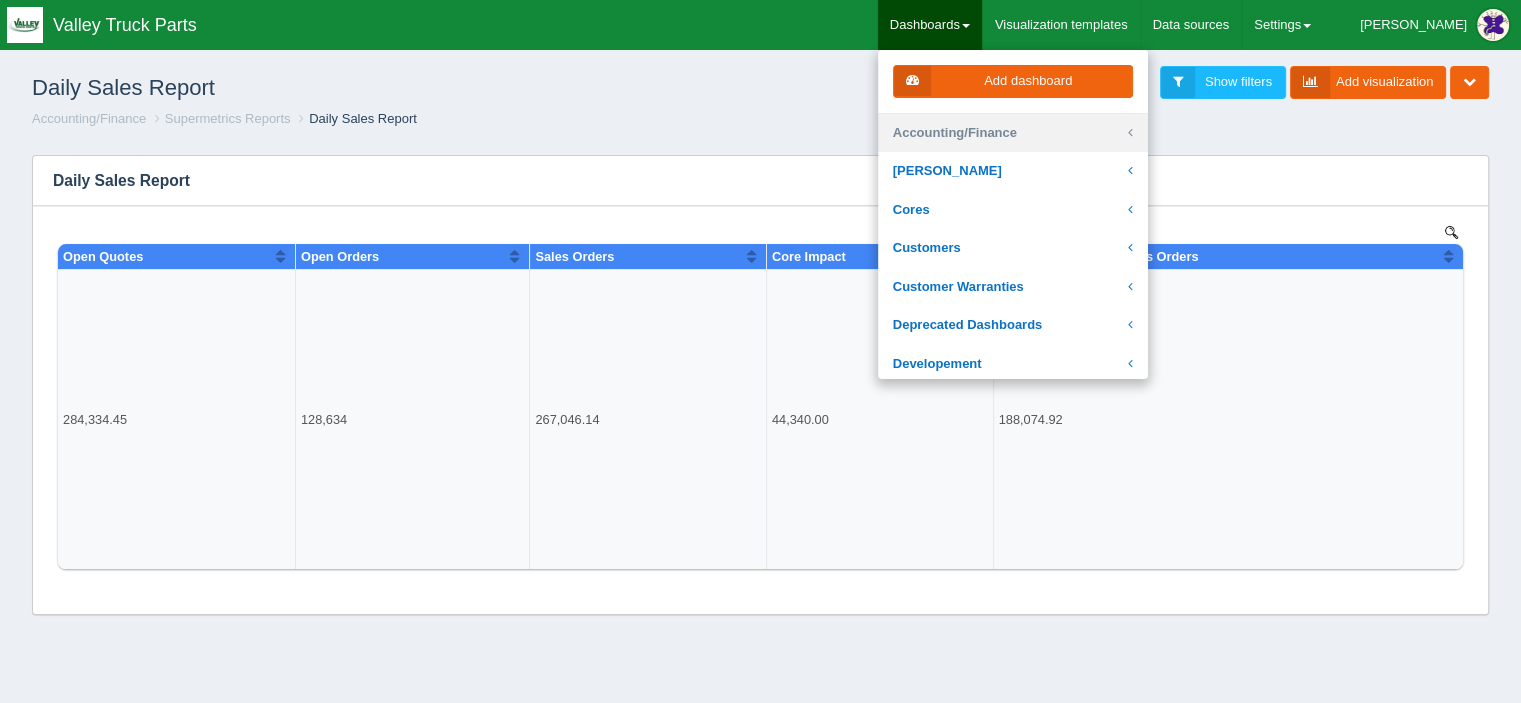 click on "Accounting/Finance" at bounding box center (1013, 133) 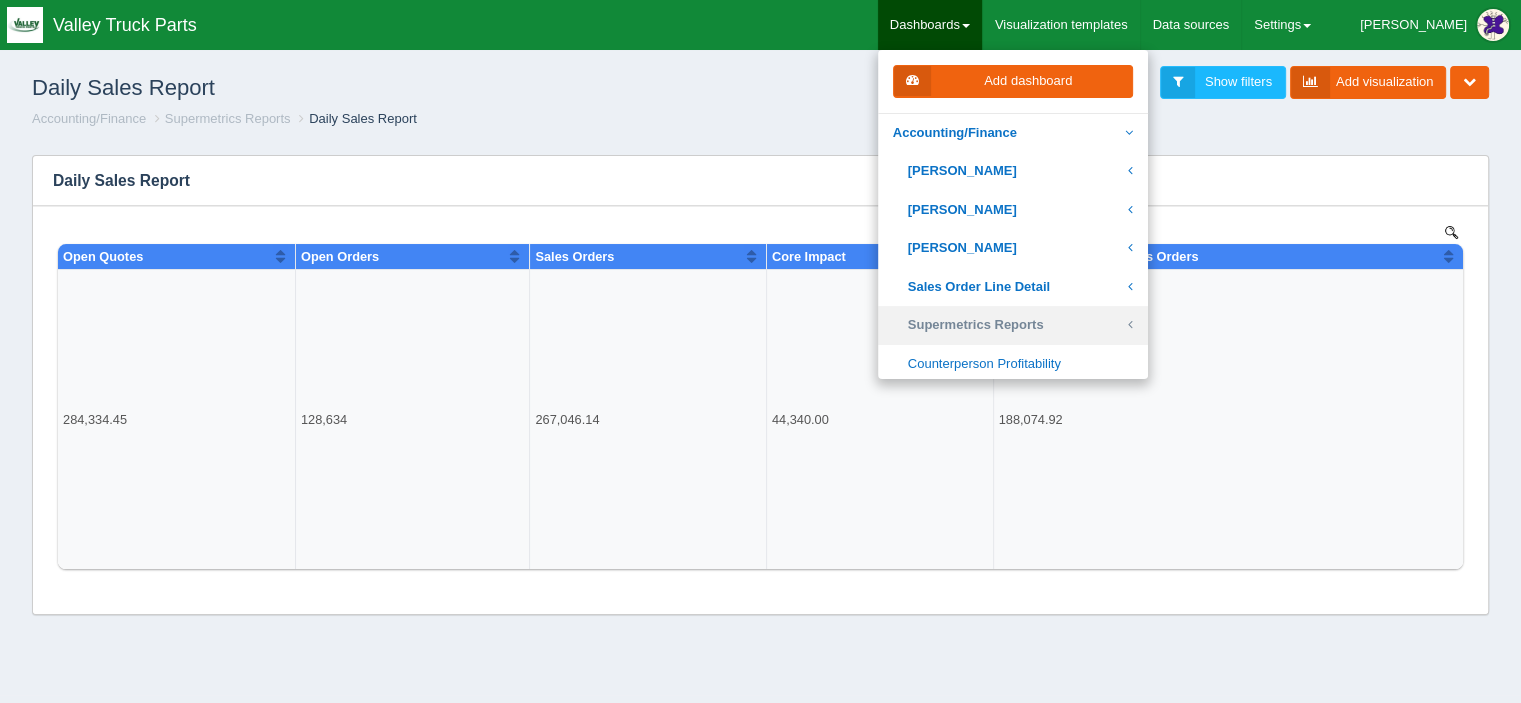 click on "Supermetrics Reports" at bounding box center (1013, 325) 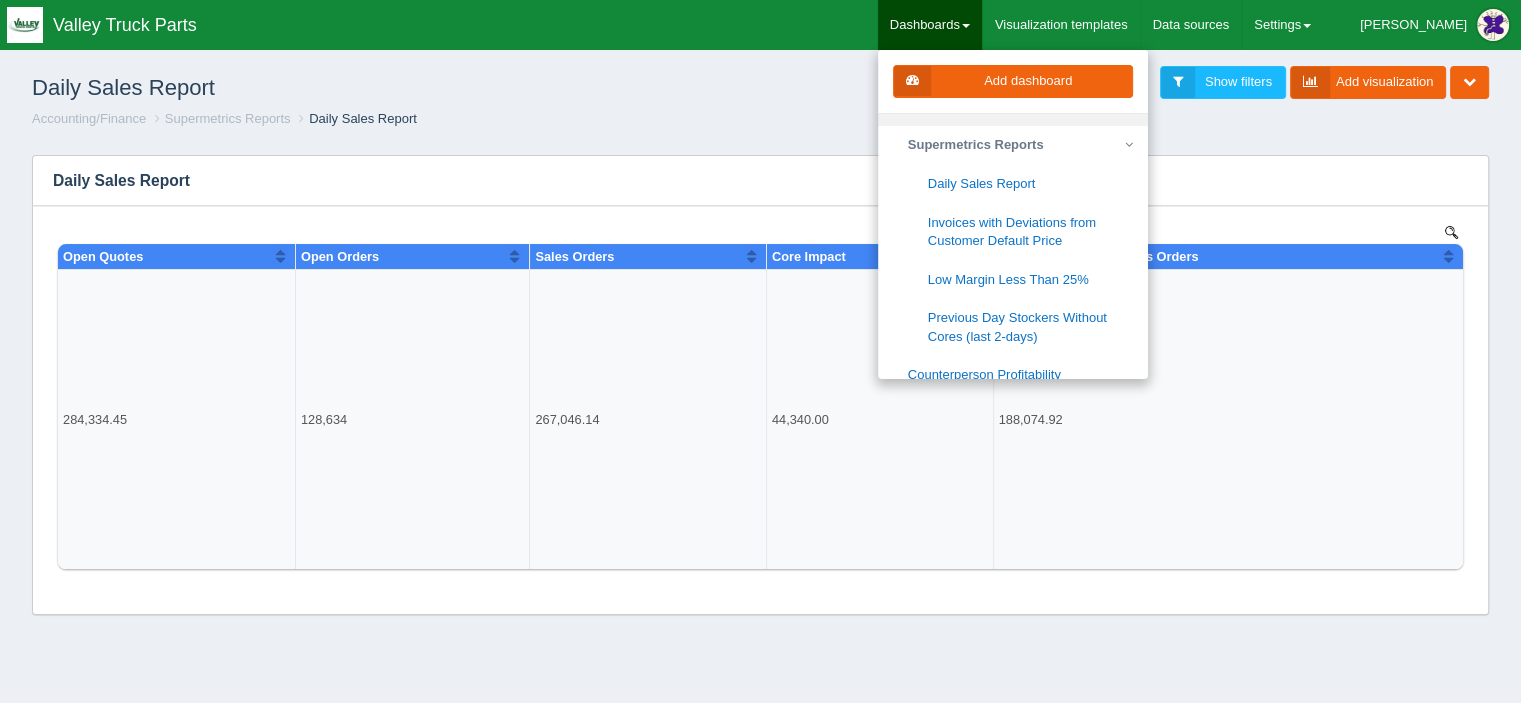 scroll, scrollTop: 200, scrollLeft: 0, axis: vertical 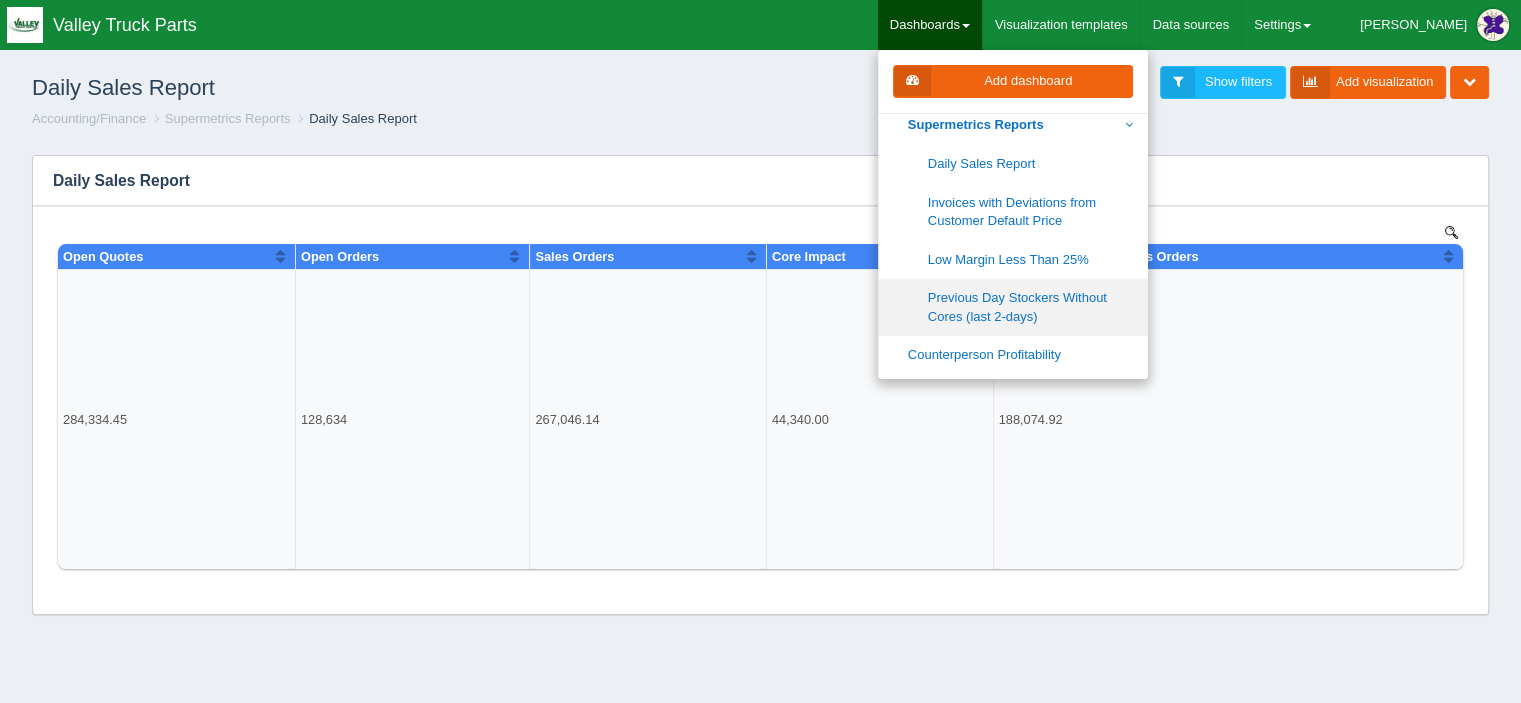 click on "Previous Day Stockers Without Cores (last 2-days)" at bounding box center [1013, 307] 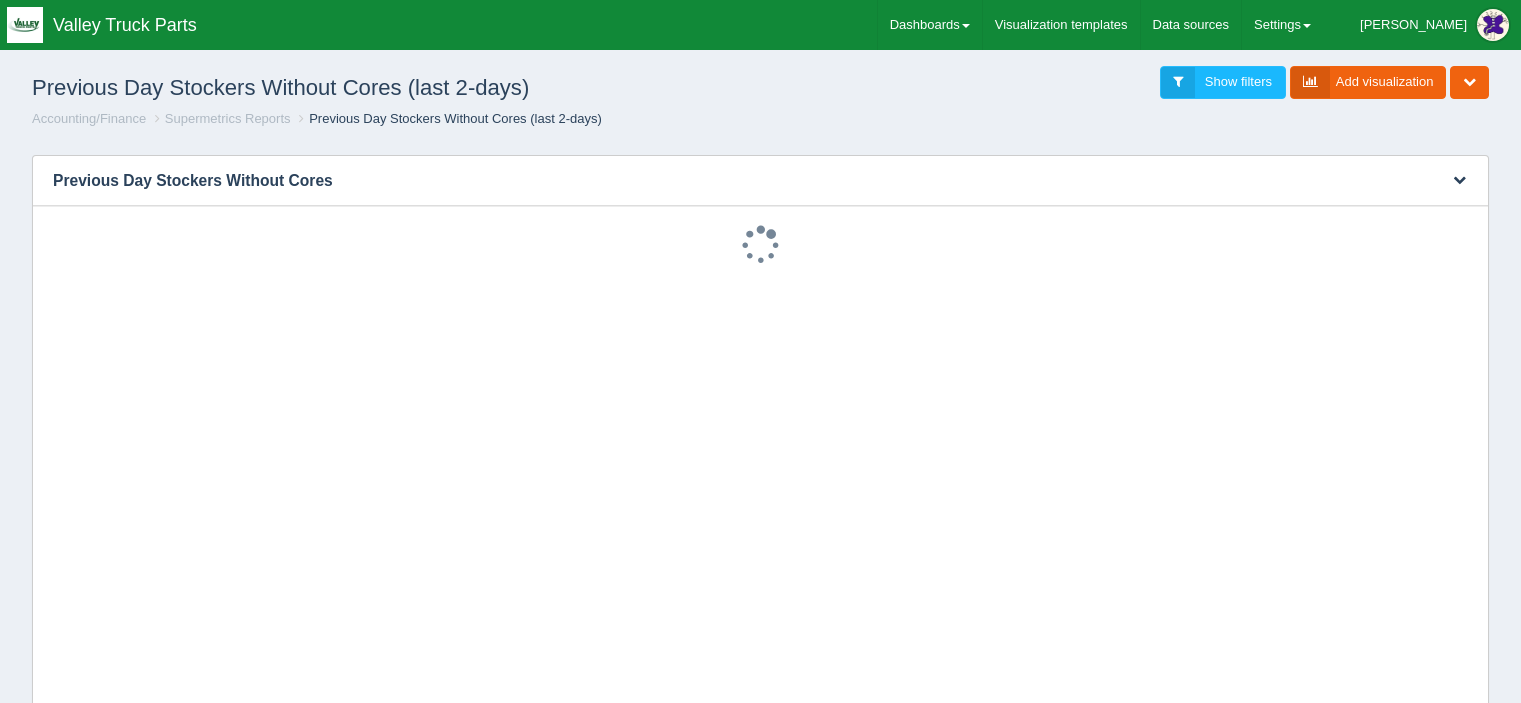 scroll, scrollTop: 0, scrollLeft: 0, axis: both 